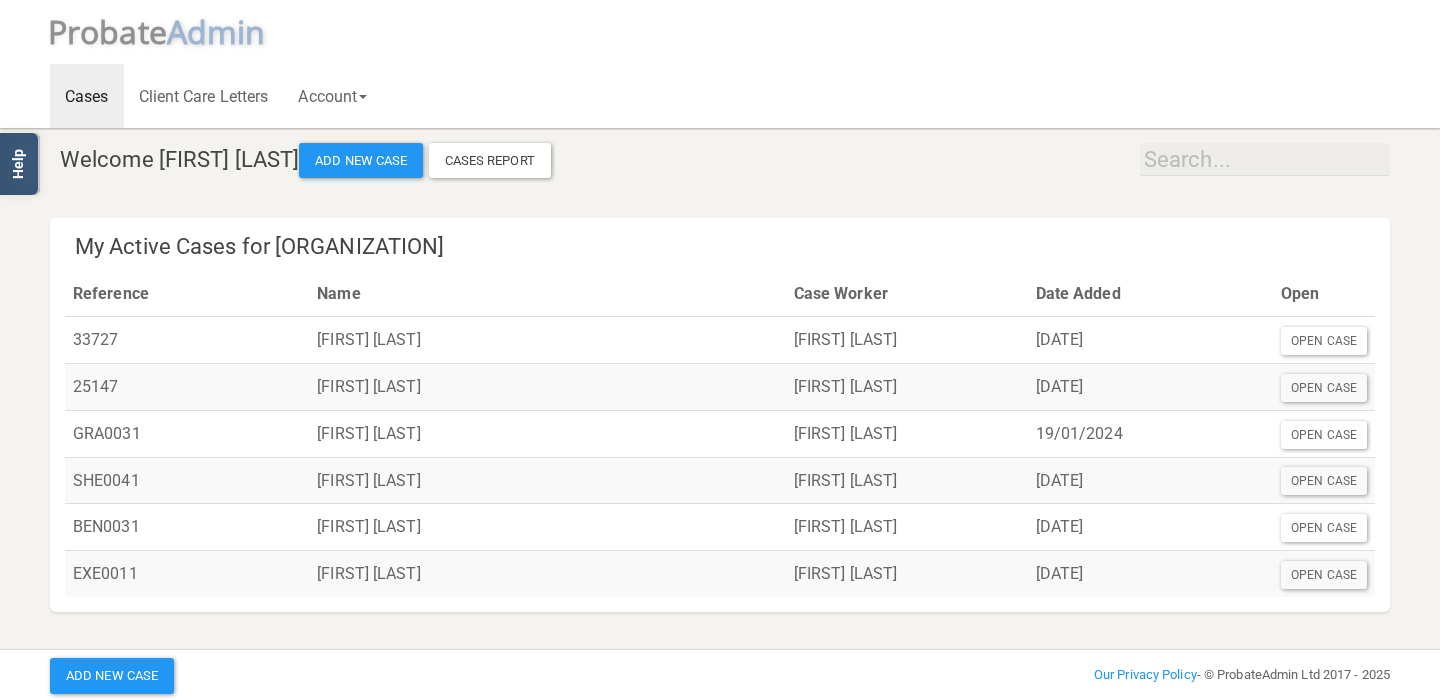 scroll, scrollTop: 0, scrollLeft: 0, axis: both 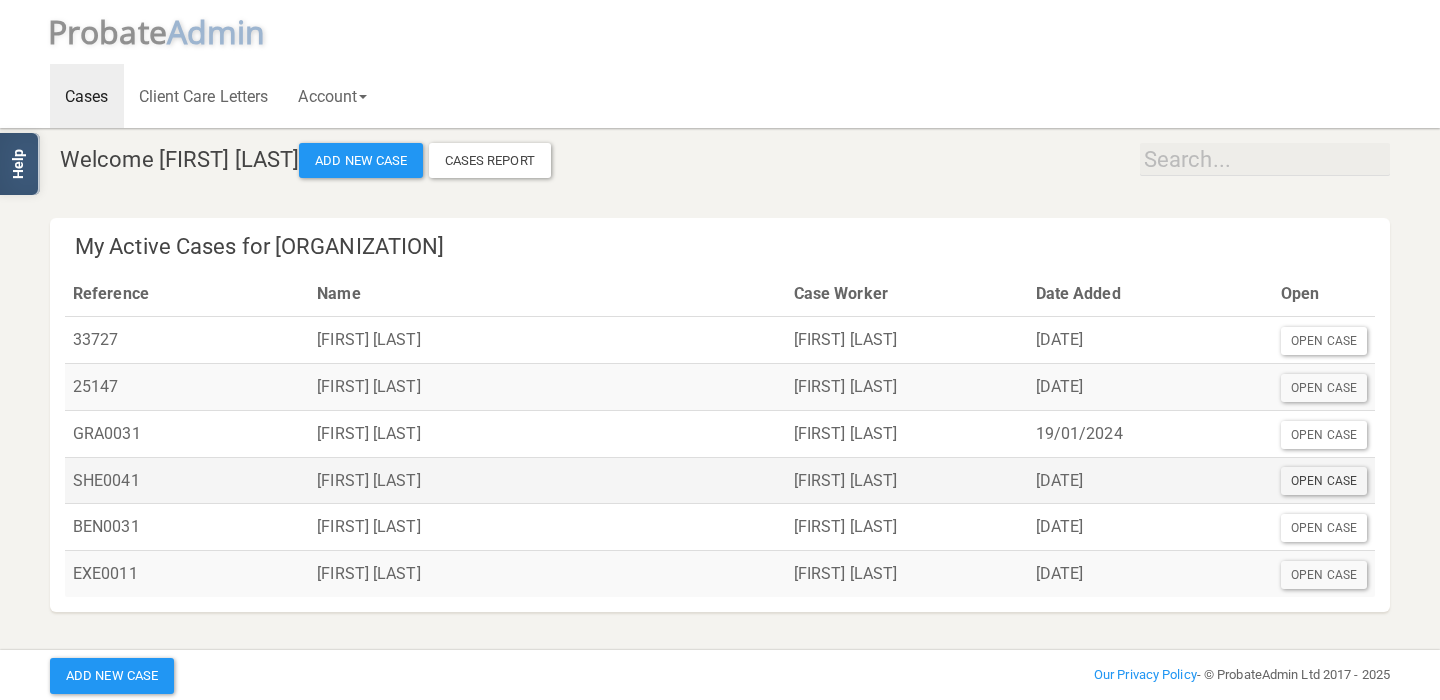 click on "Open Case" at bounding box center [1324, 481] 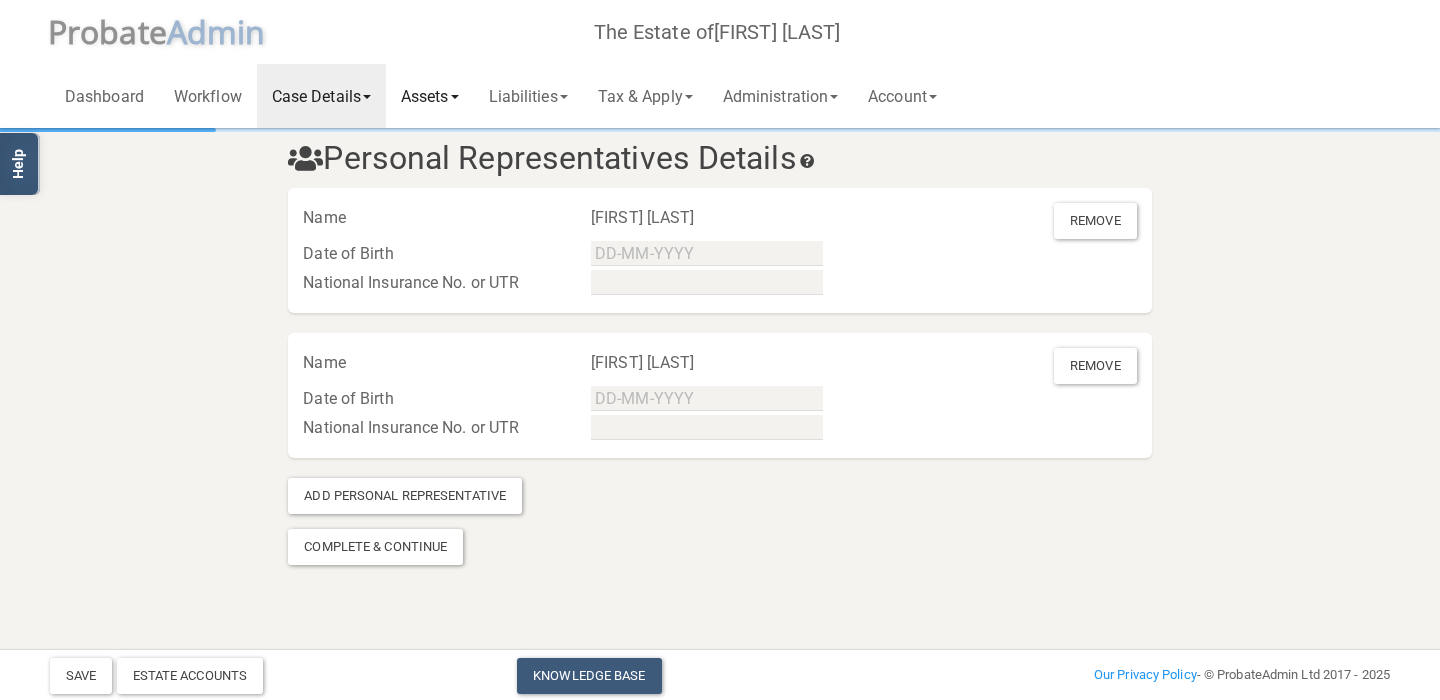 click on "Assets" at bounding box center [430, 96] 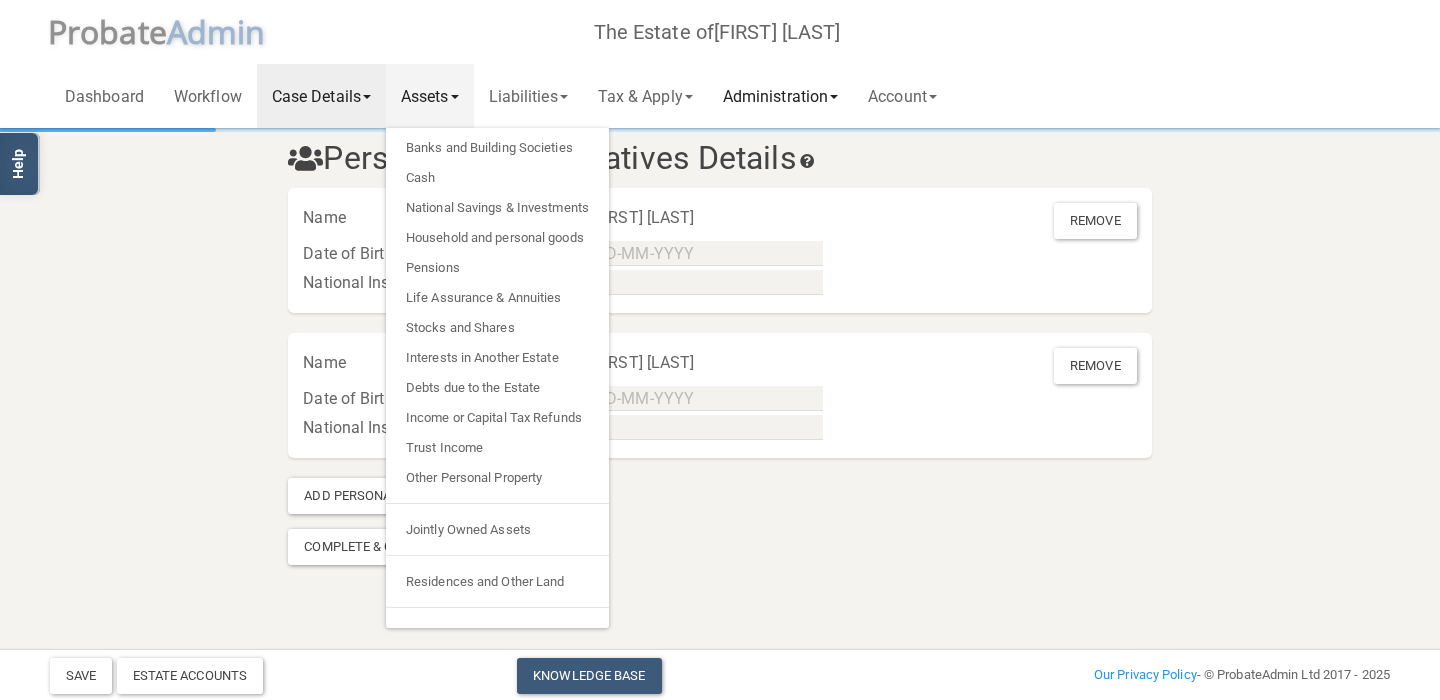 click on "Administration" at bounding box center (780, 96) 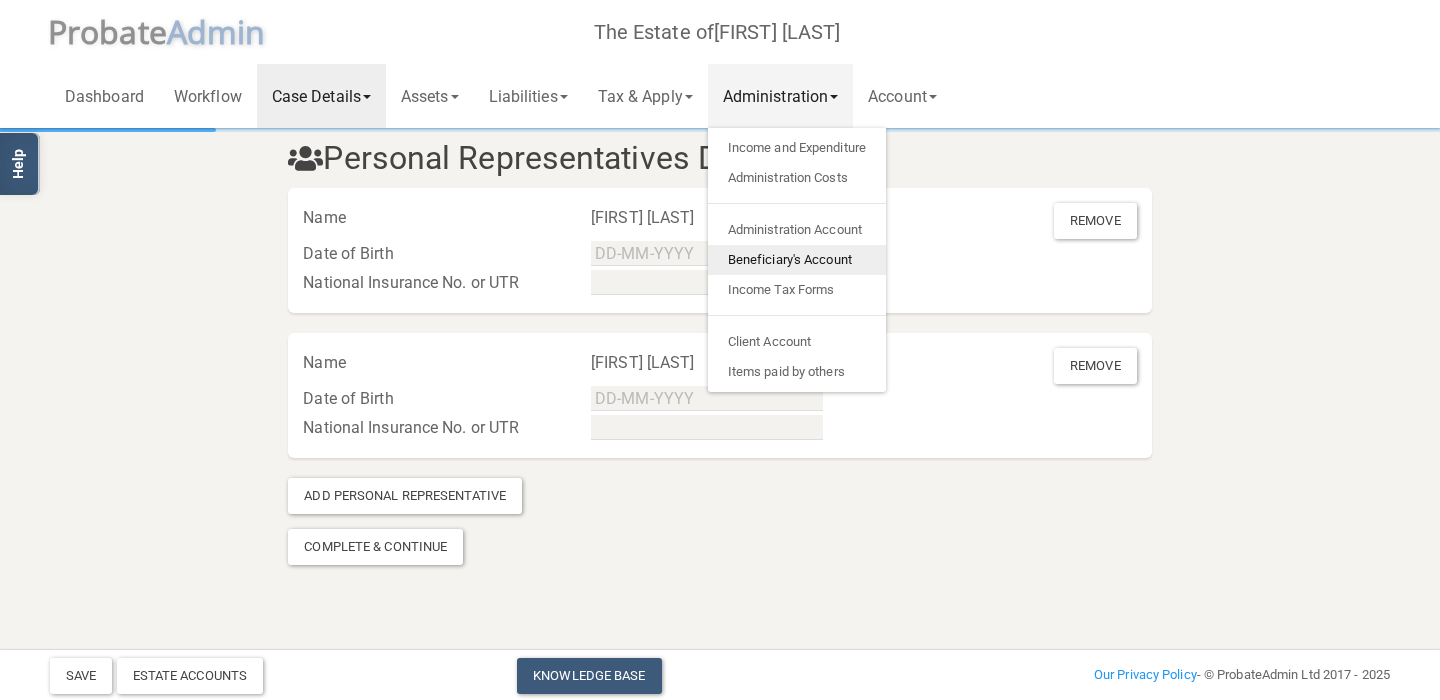 click on "Beneficiary's Account" at bounding box center (797, 260) 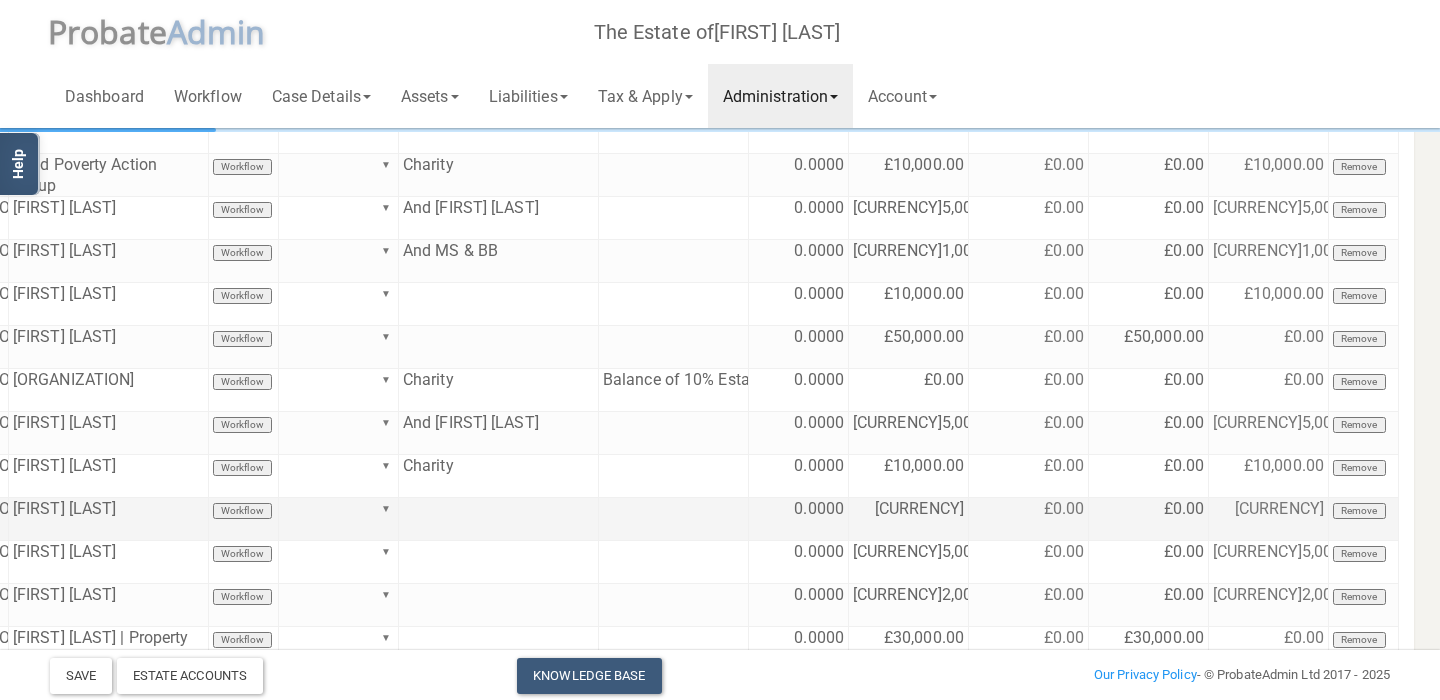 scroll, scrollTop: 480, scrollLeft: 206, axis: both 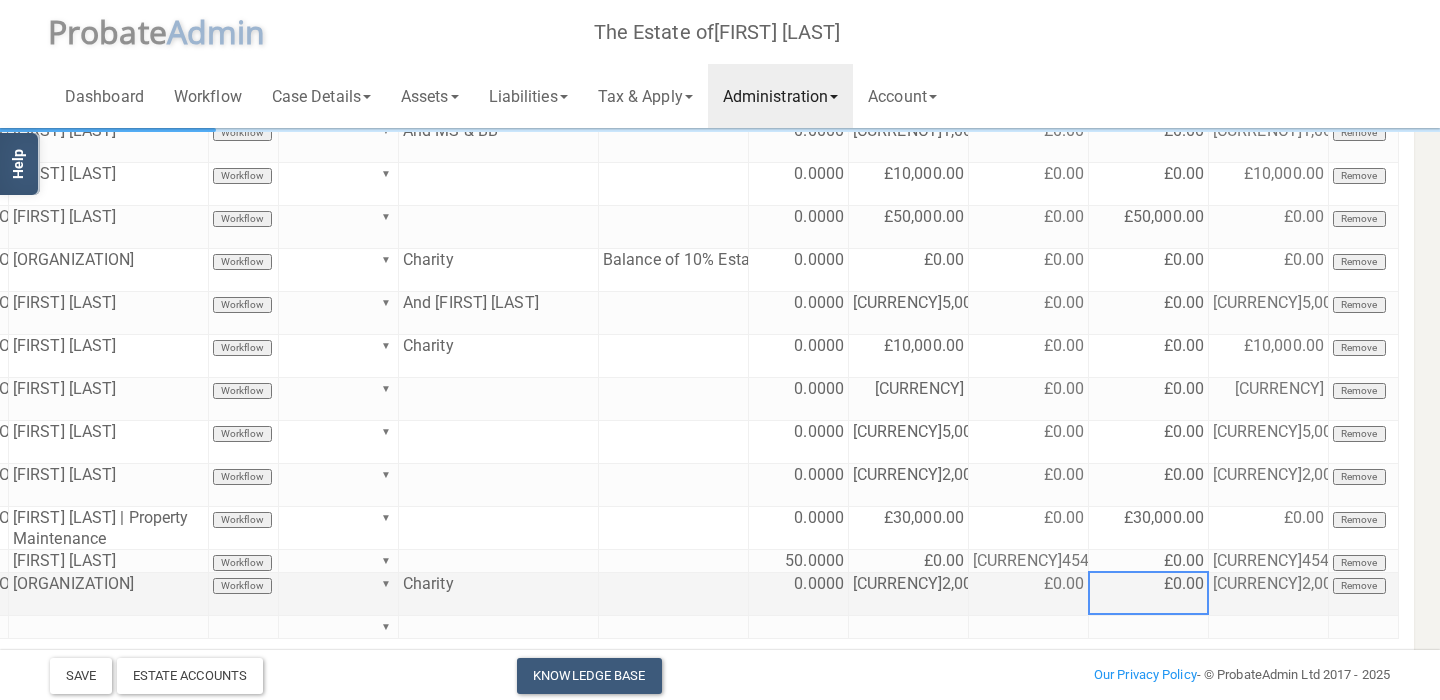 click on "£0.00" at bounding box center [1149, 594] 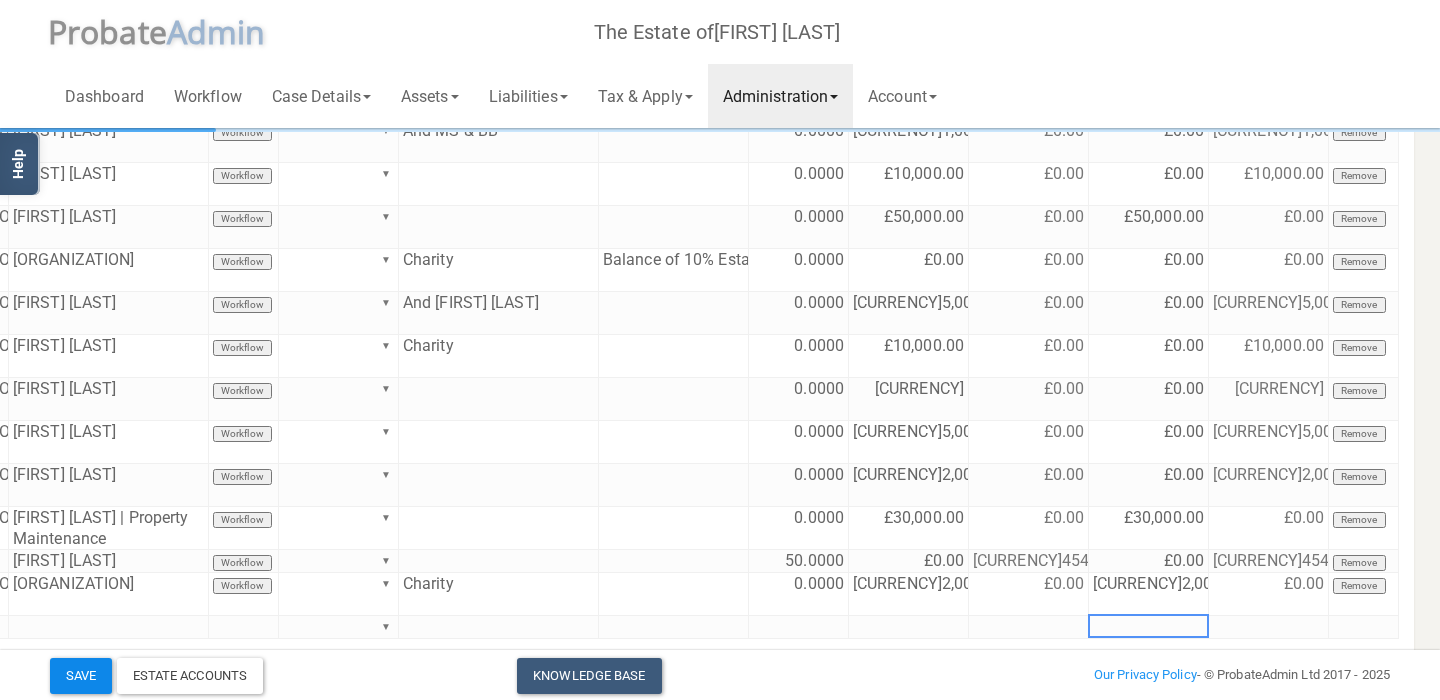 click on "Save" at bounding box center (81, 676) 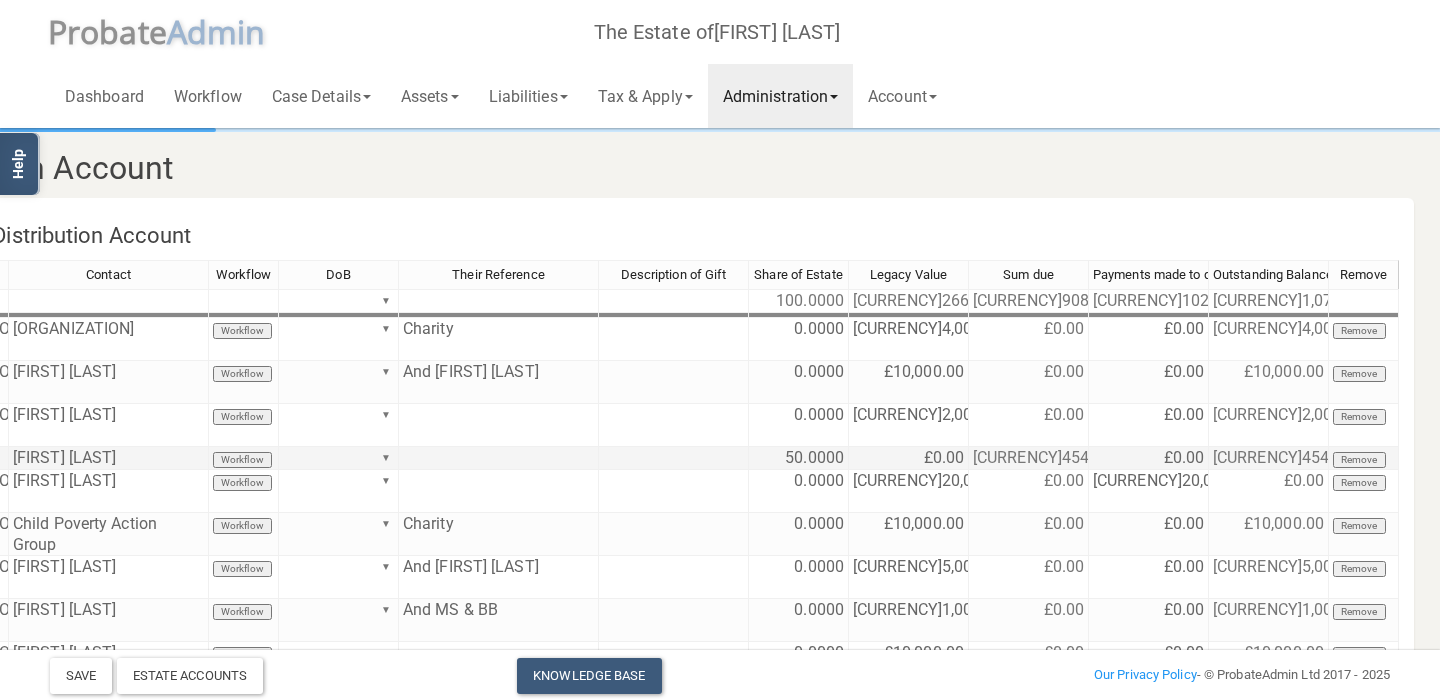 scroll, scrollTop: 120, scrollLeft: 206, axis: both 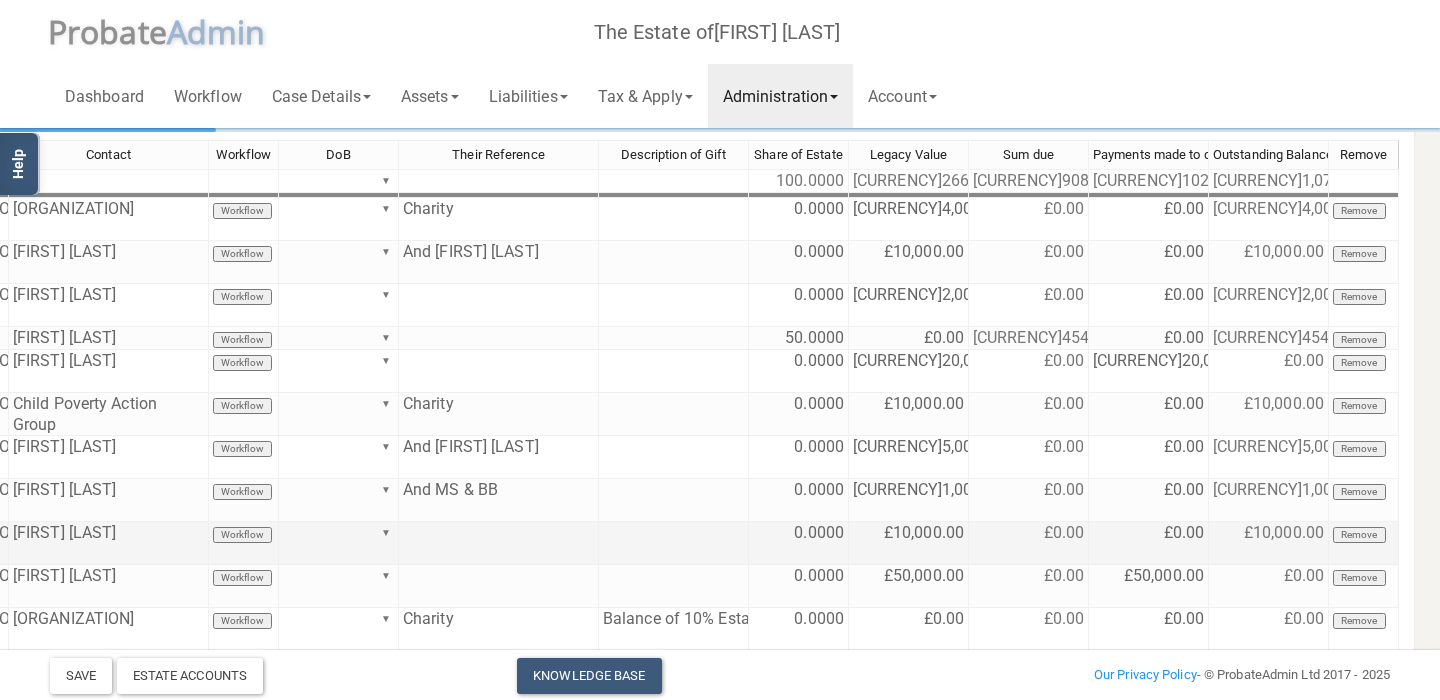 click on "£0.00" at bounding box center (1149, 543) 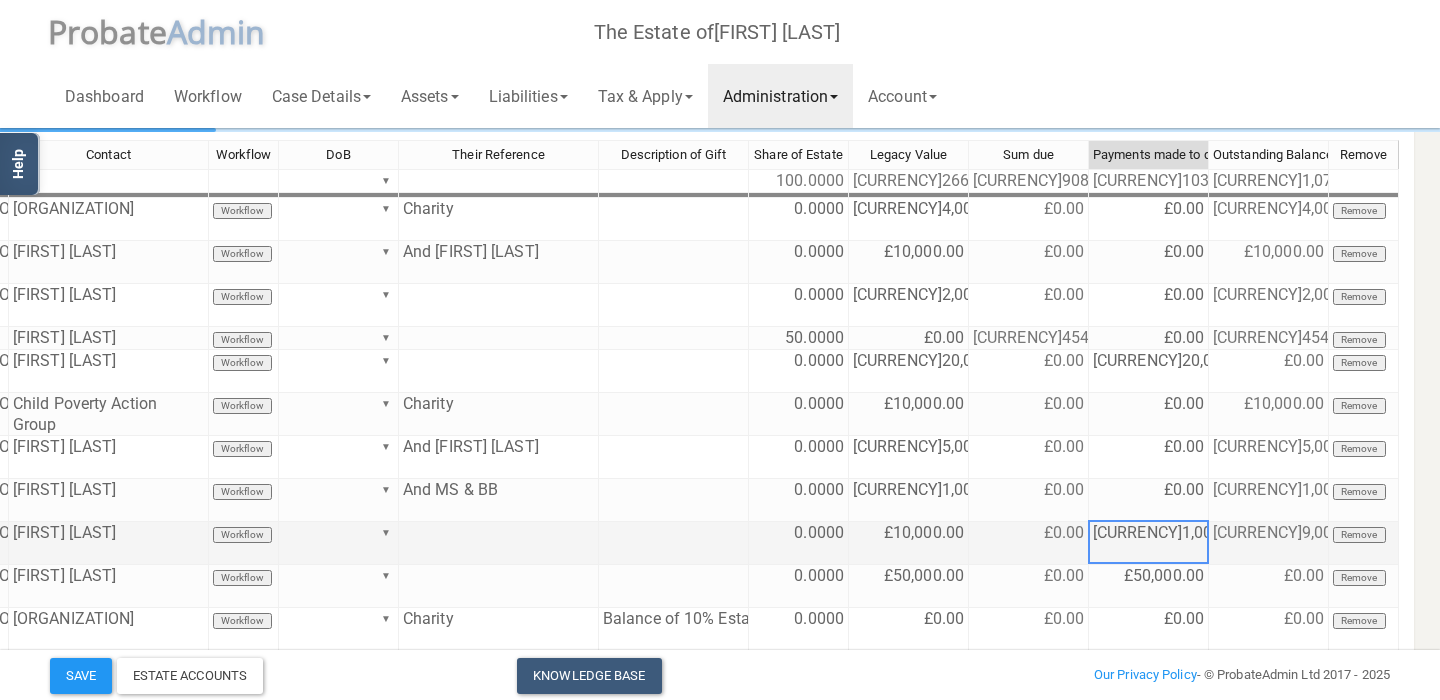 click on "[CURRENCY]1,000.00" at bounding box center [1149, 543] 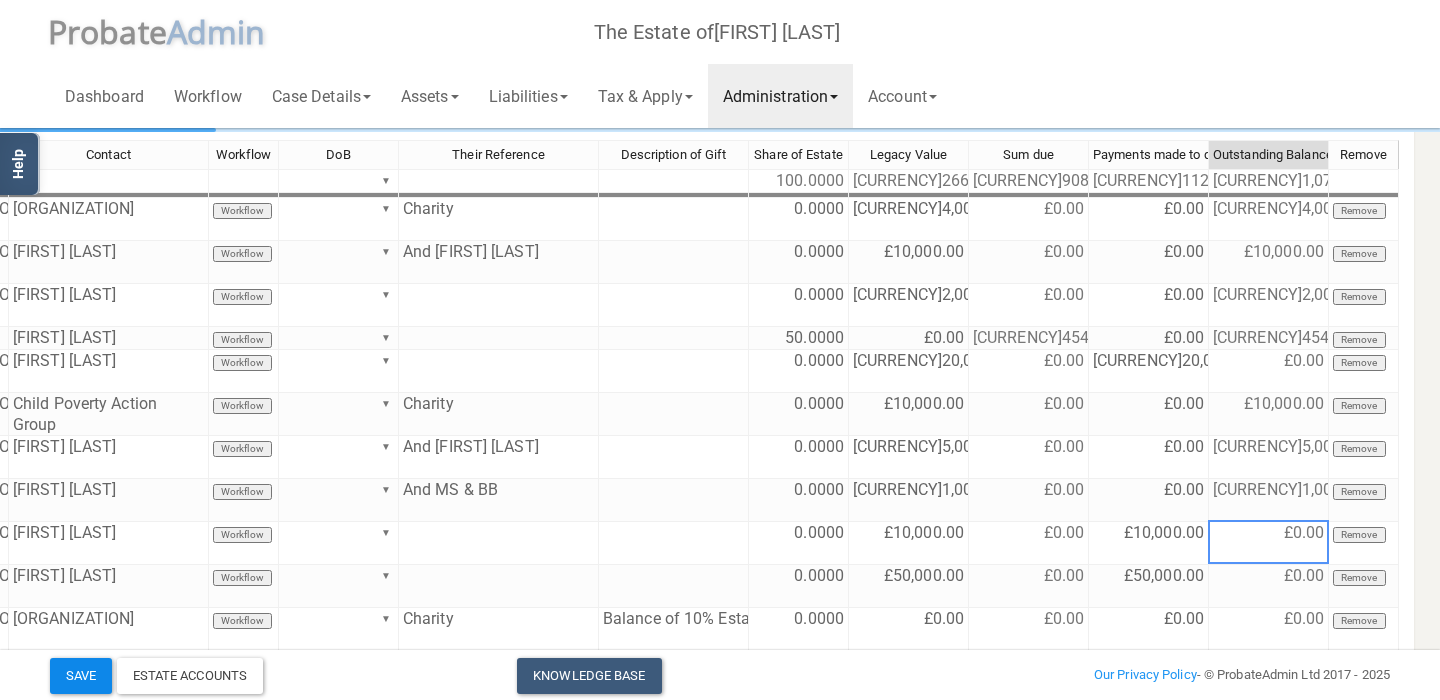 click on "Save" at bounding box center [81, 676] 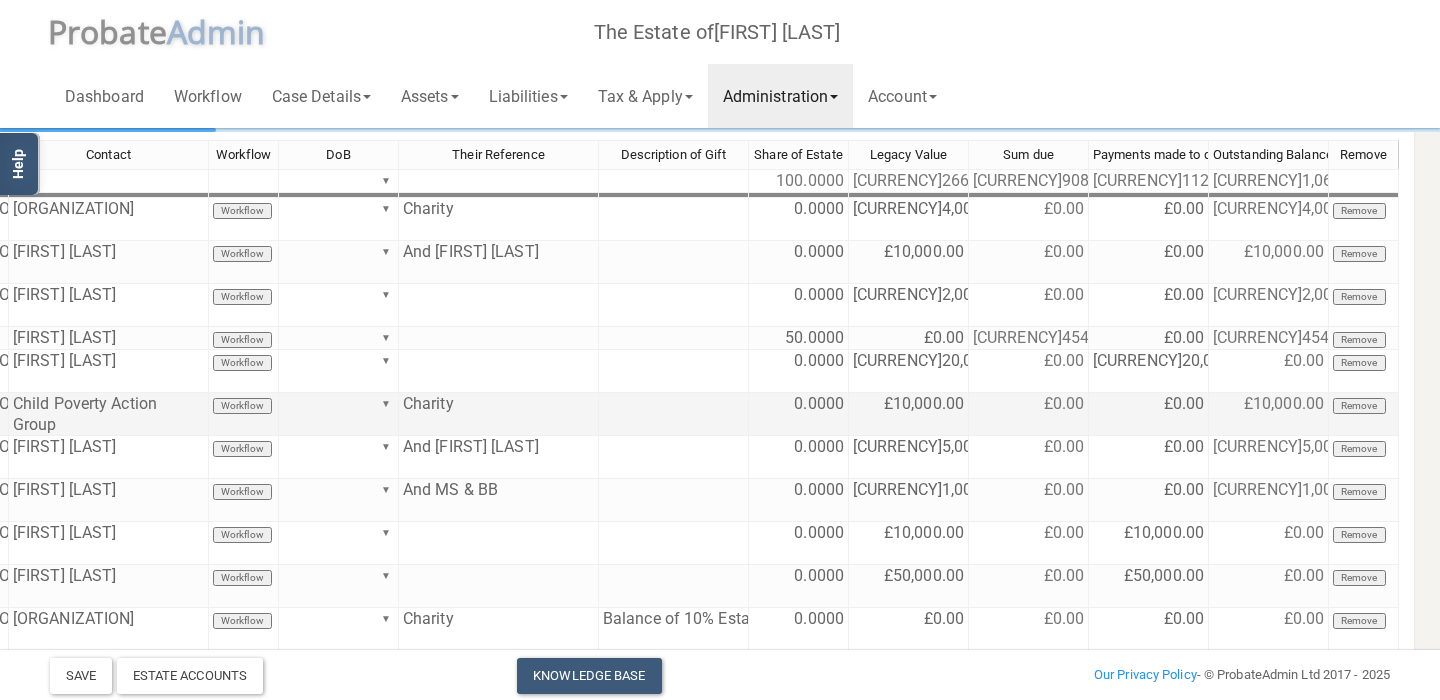 scroll, scrollTop: 360, scrollLeft: 206, axis: both 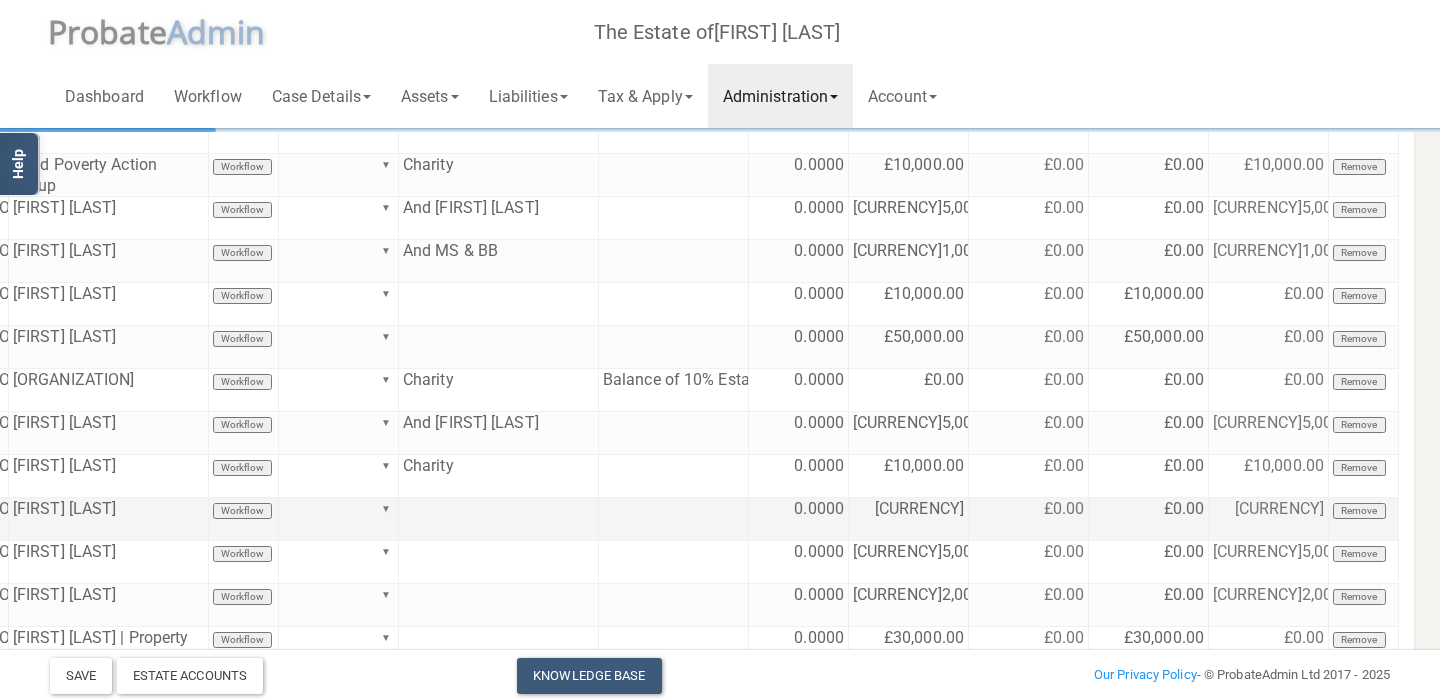 click on "£0.00" at bounding box center [1149, 519] 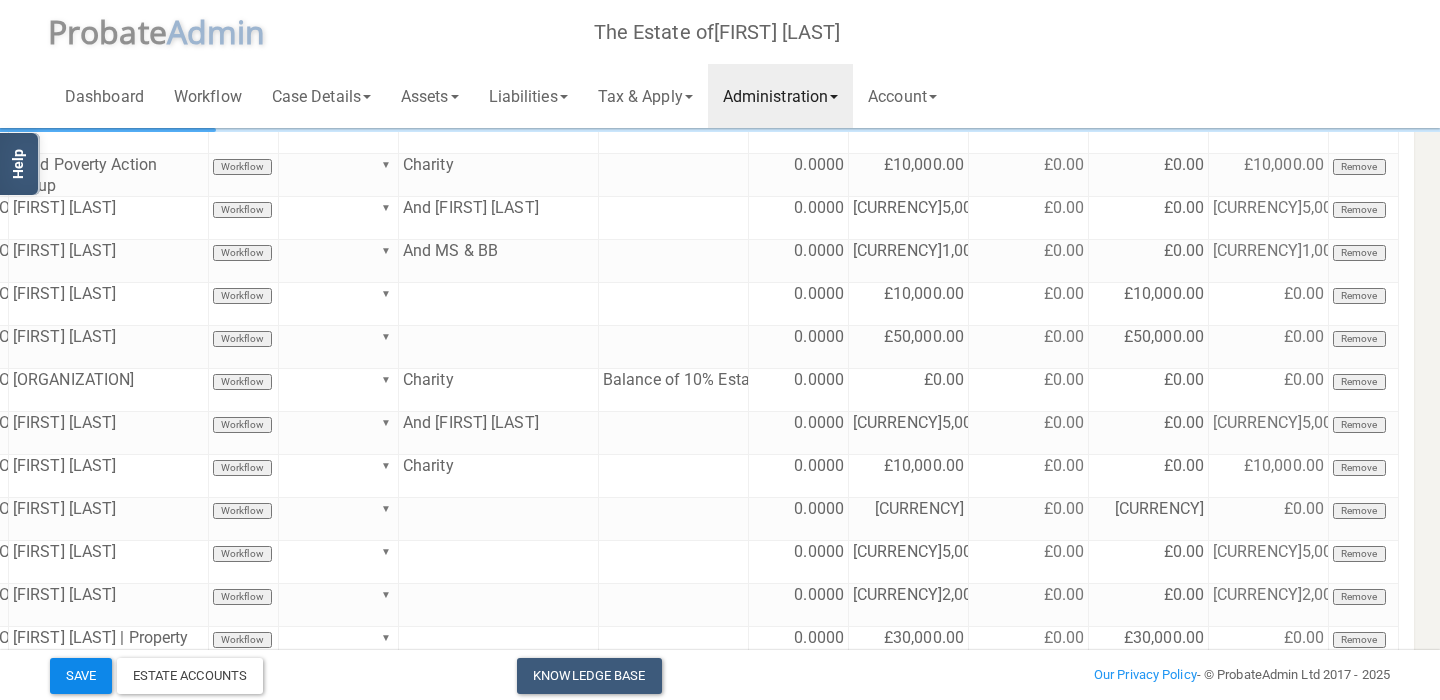 click on "Save" at bounding box center [81, 676] 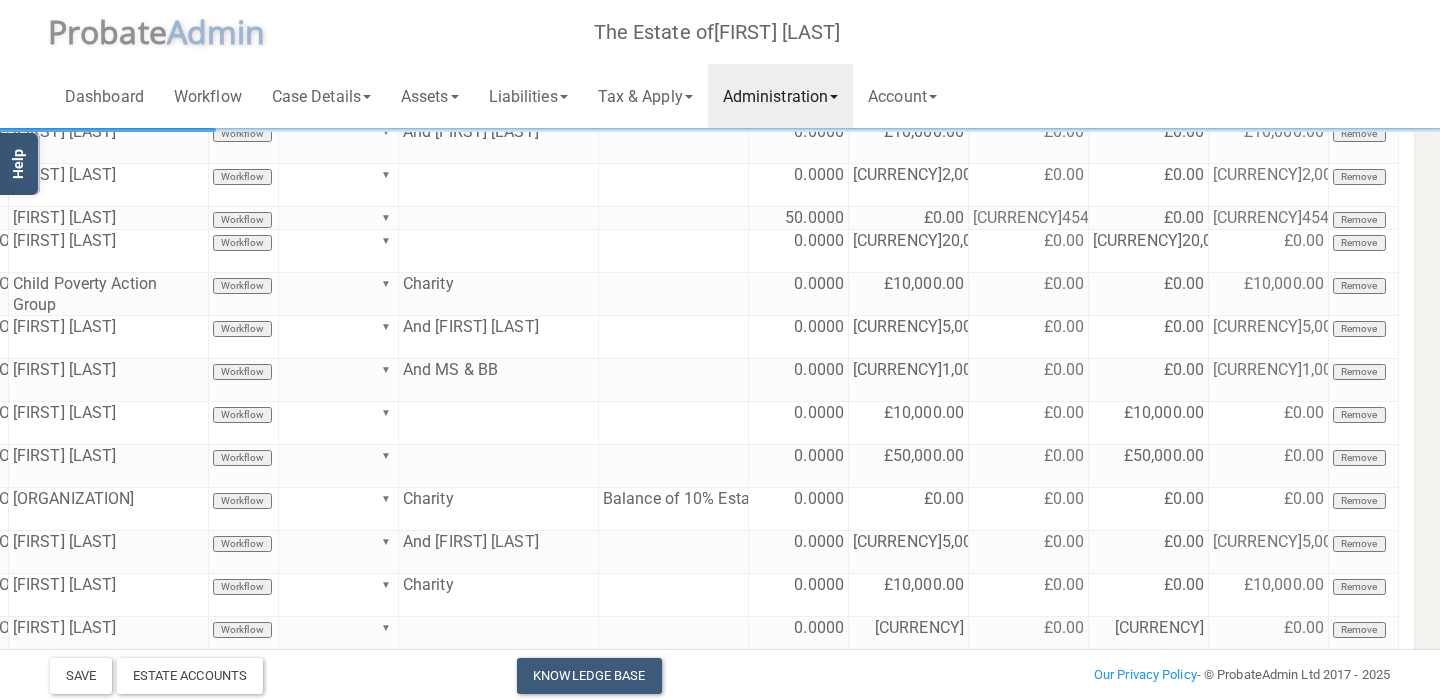 scroll, scrollTop: 120, scrollLeft: 206, axis: both 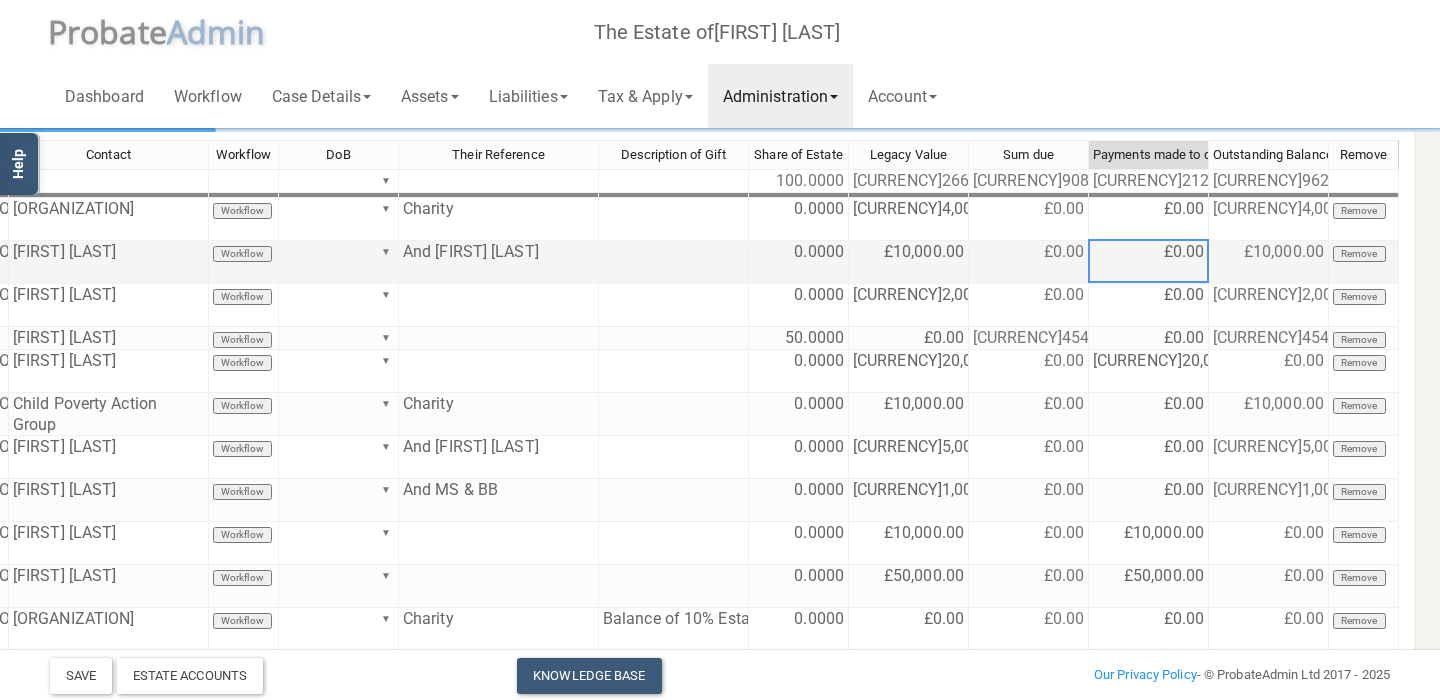 click on "£0.00" at bounding box center (1149, 262) 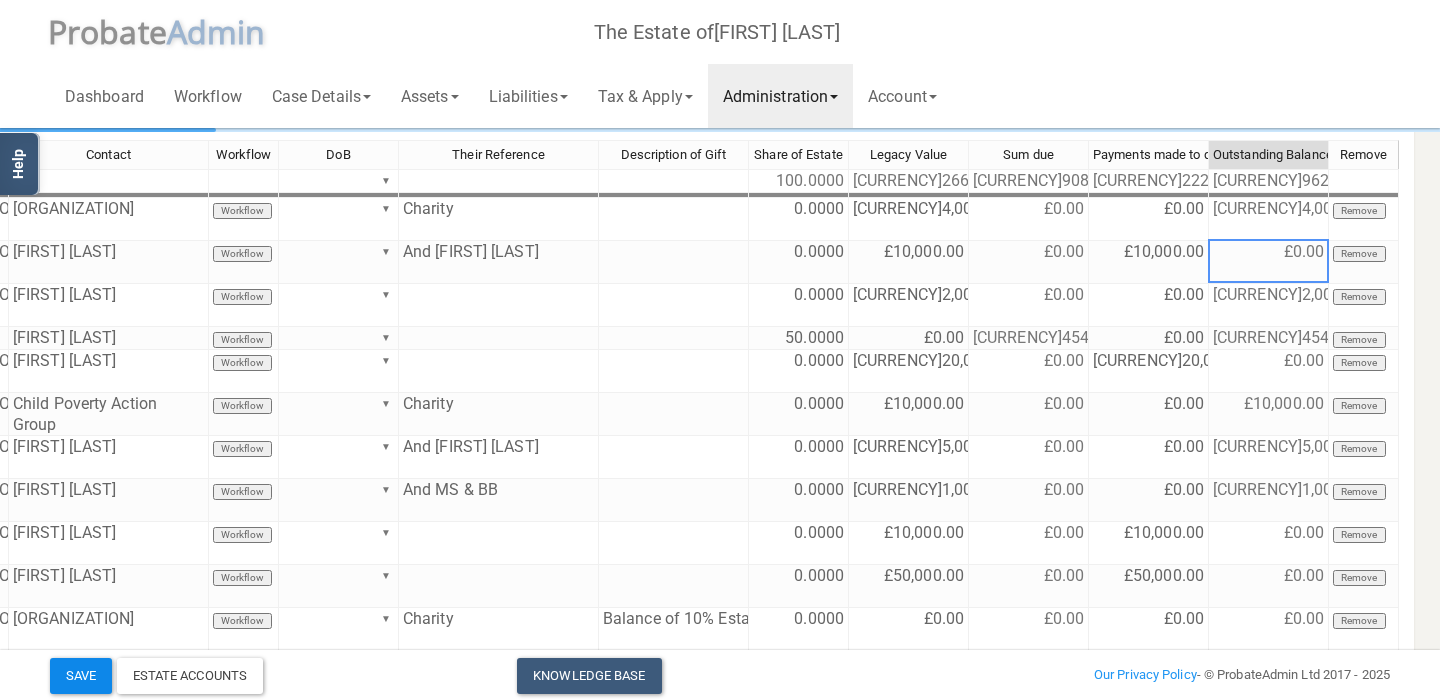 click on "Save" at bounding box center [81, 676] 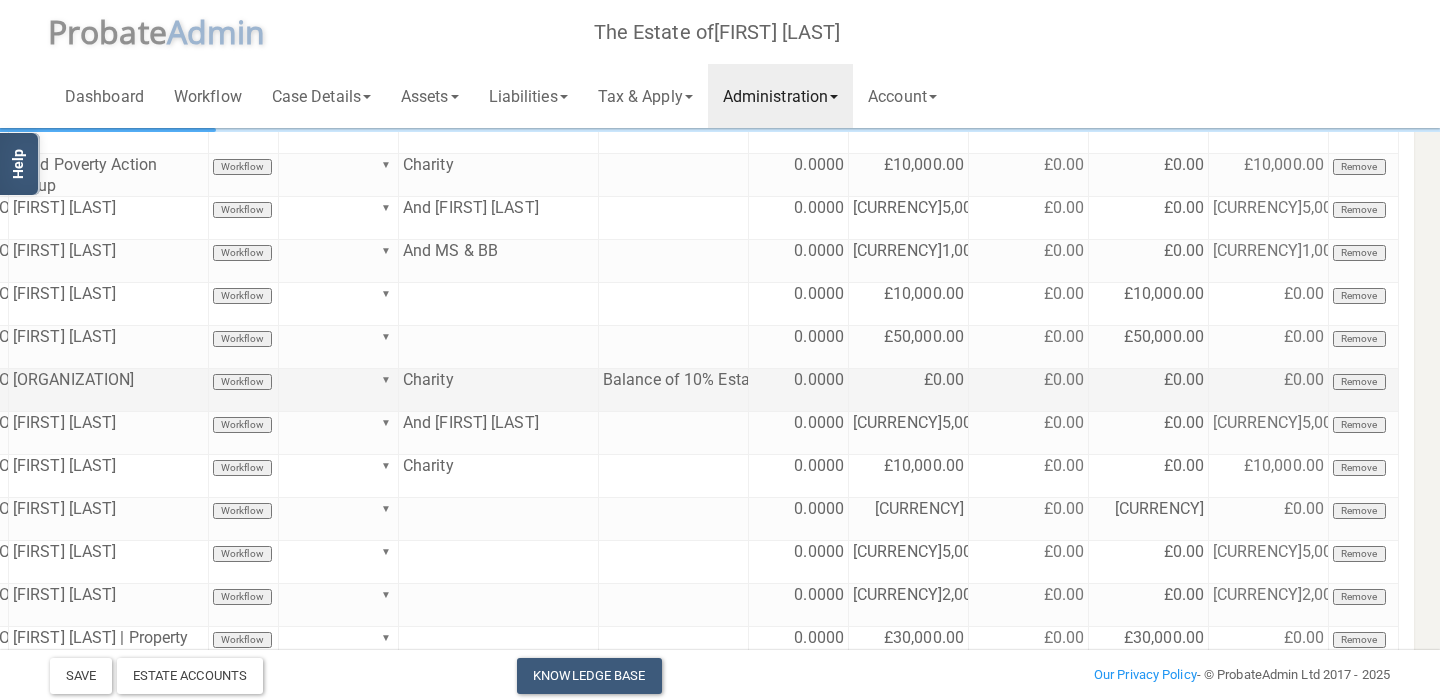 scroll, scrollTop: 480, scrollLeft: 206, axis: both 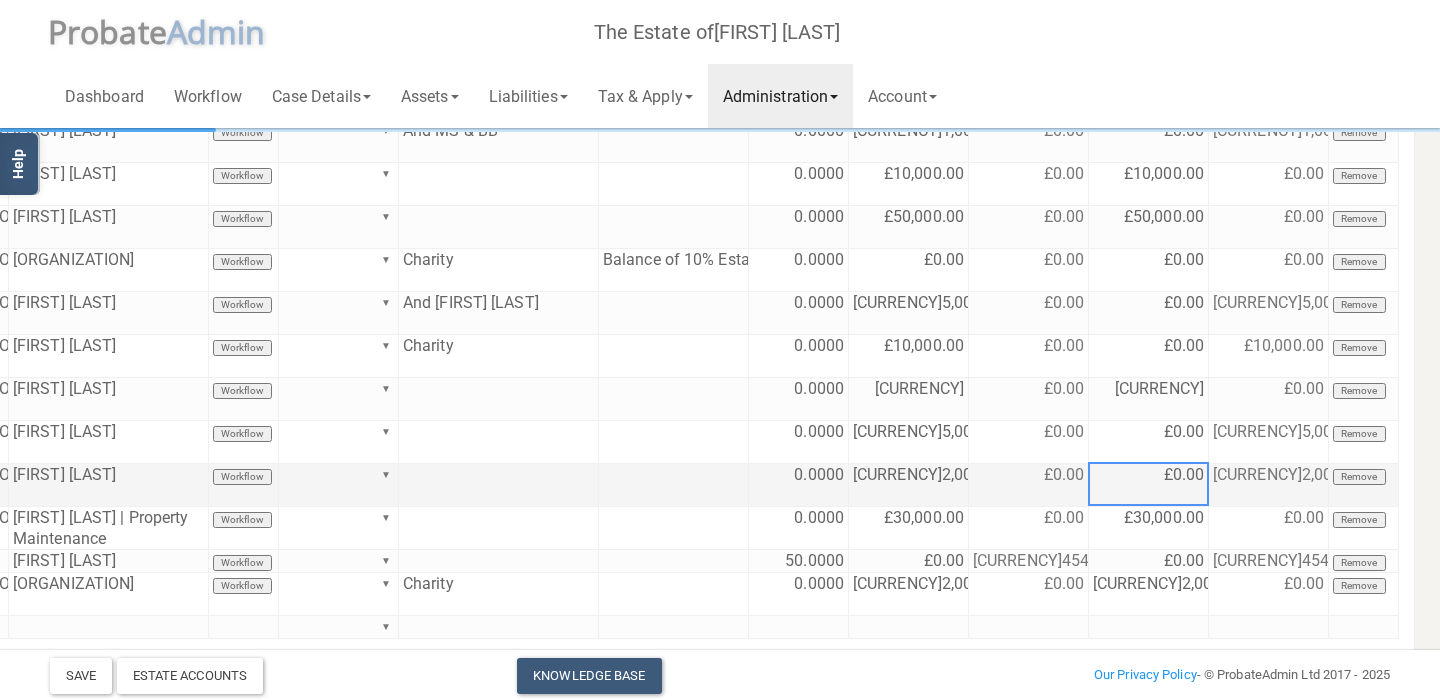 click on "£0.00" at bounding box center (1149, 485) 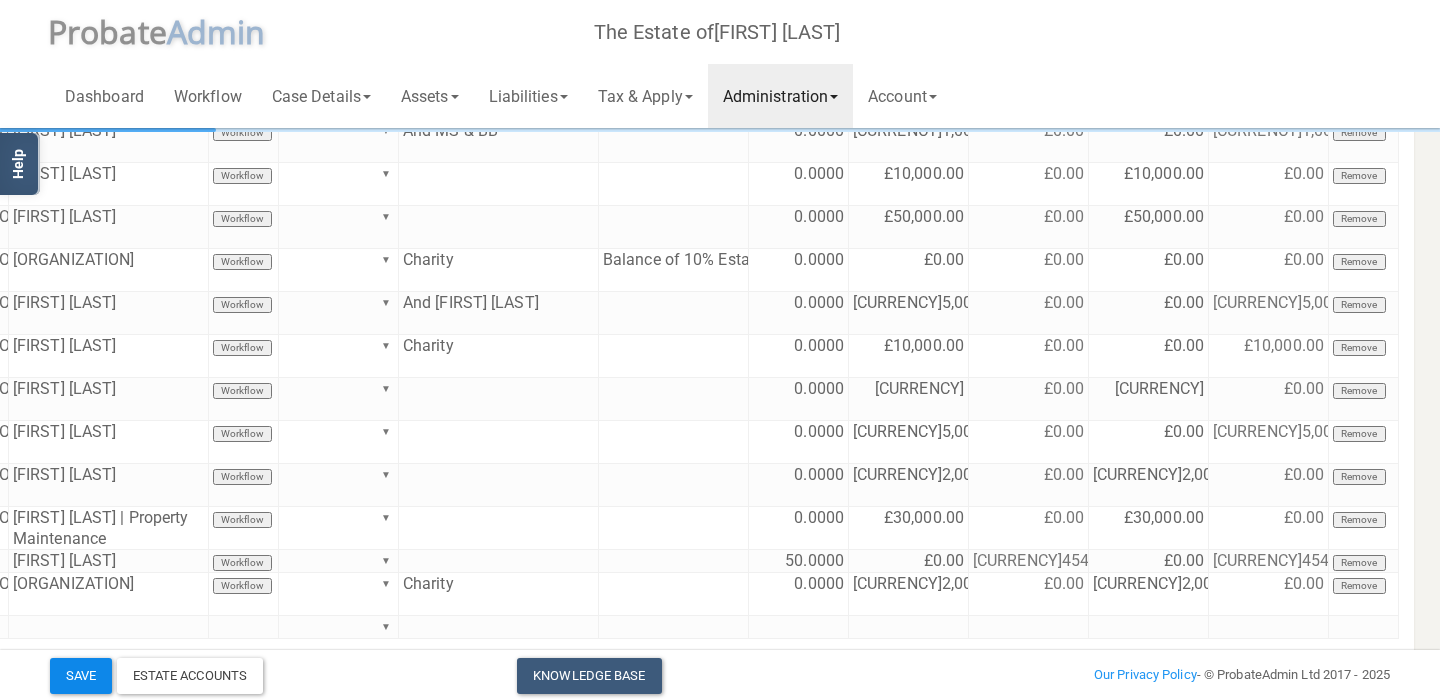 click on "Save" at bounding box center [81, 676] 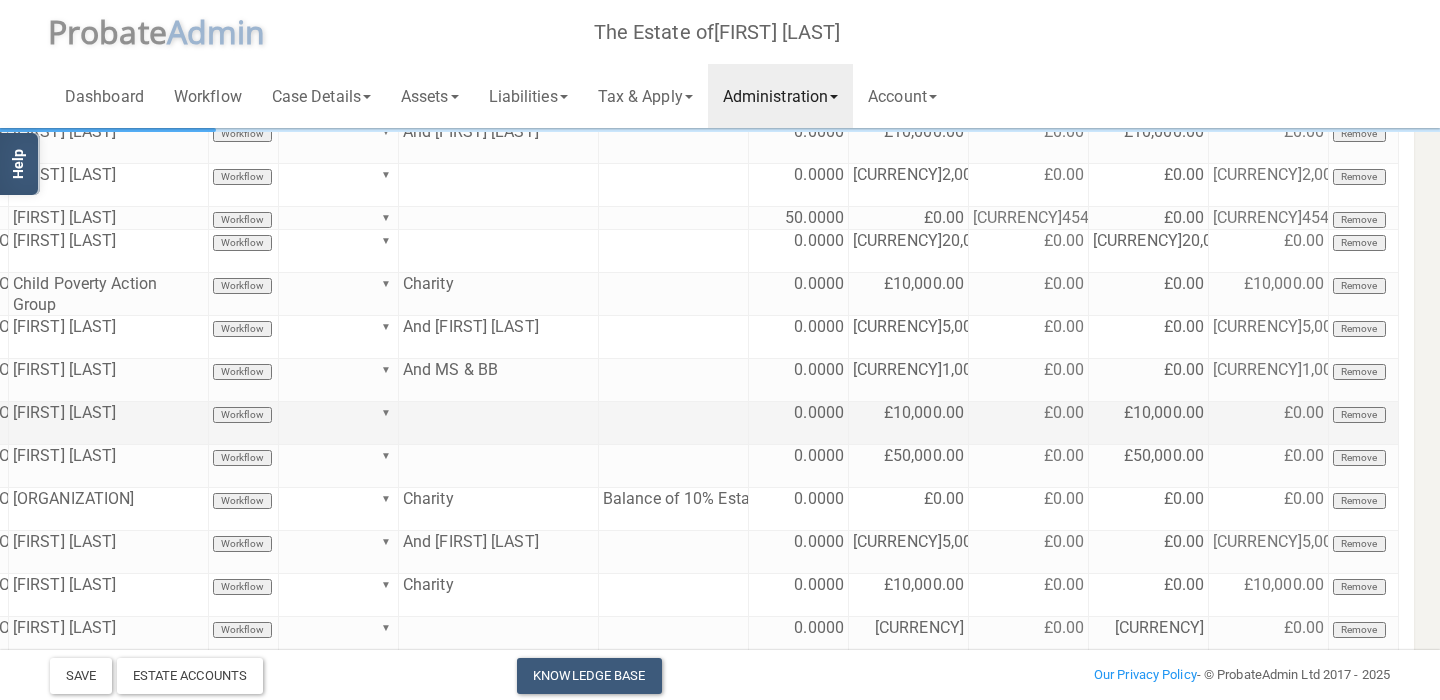 scroll, scrollTop: 120, scrollLeft: 206, axis: both 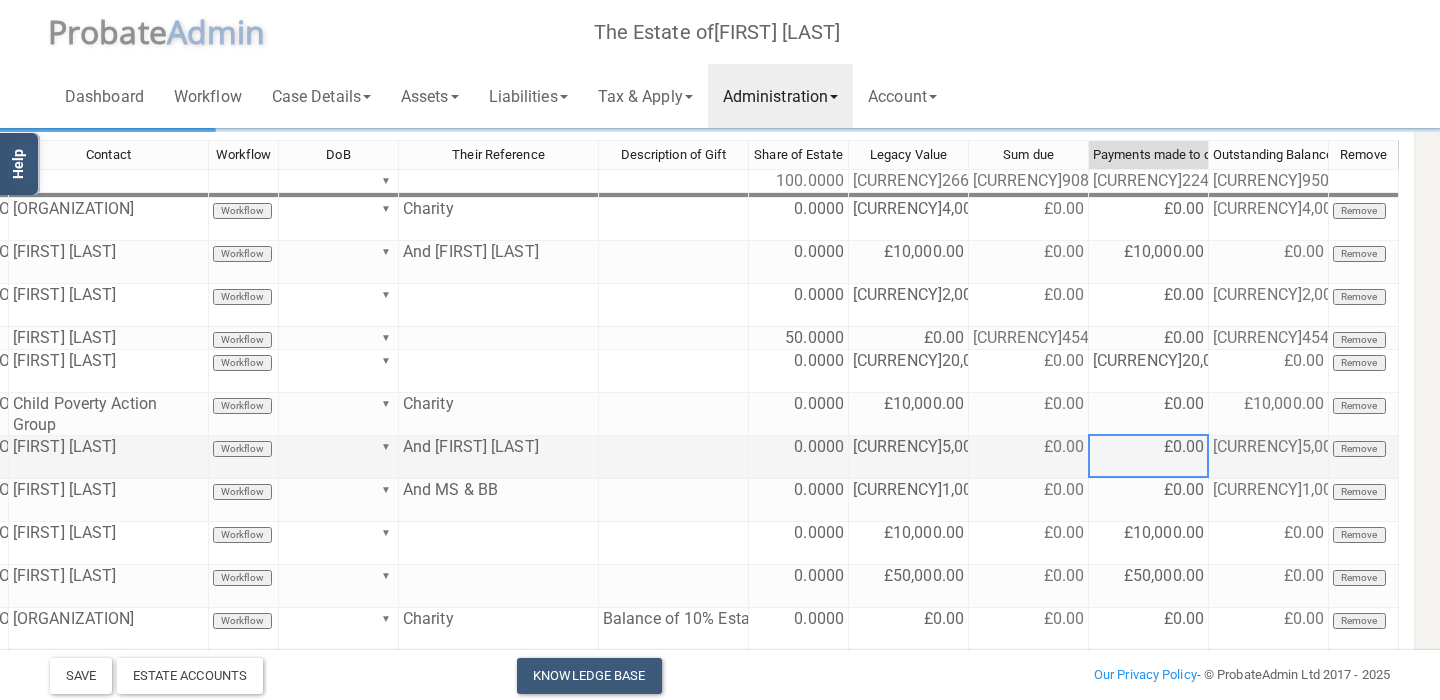 click on "£0.00" at bounding box center (1149, 457) 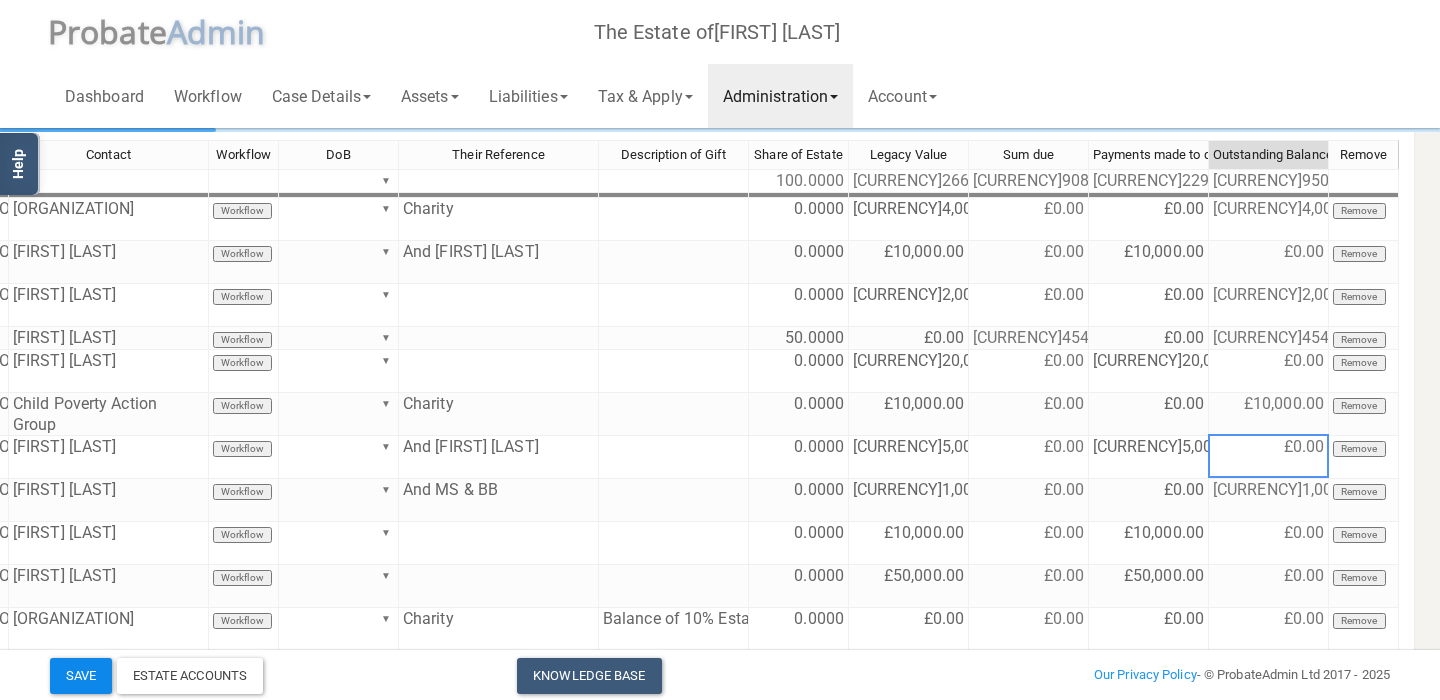 click on "Save" at bounding box center [81, 676] 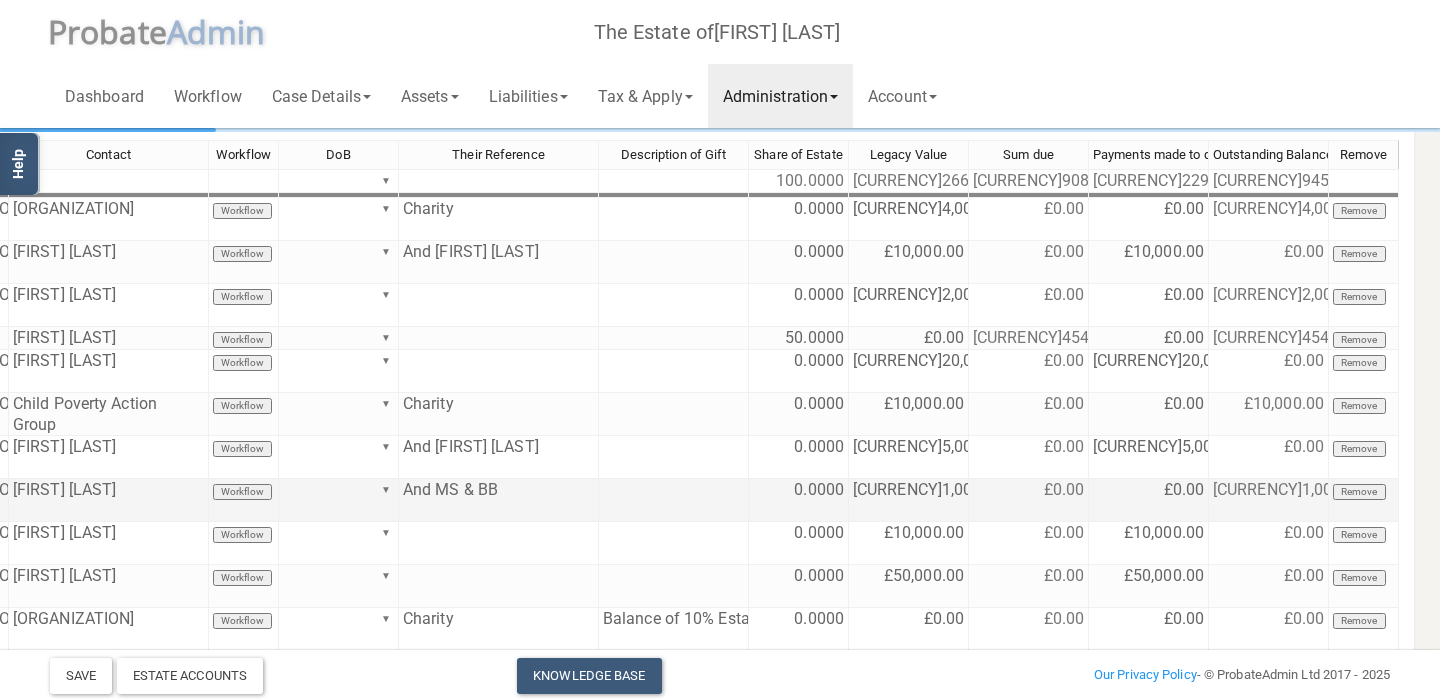 scroll, scrollTop: 240, scrollLeft: 206, axis: both 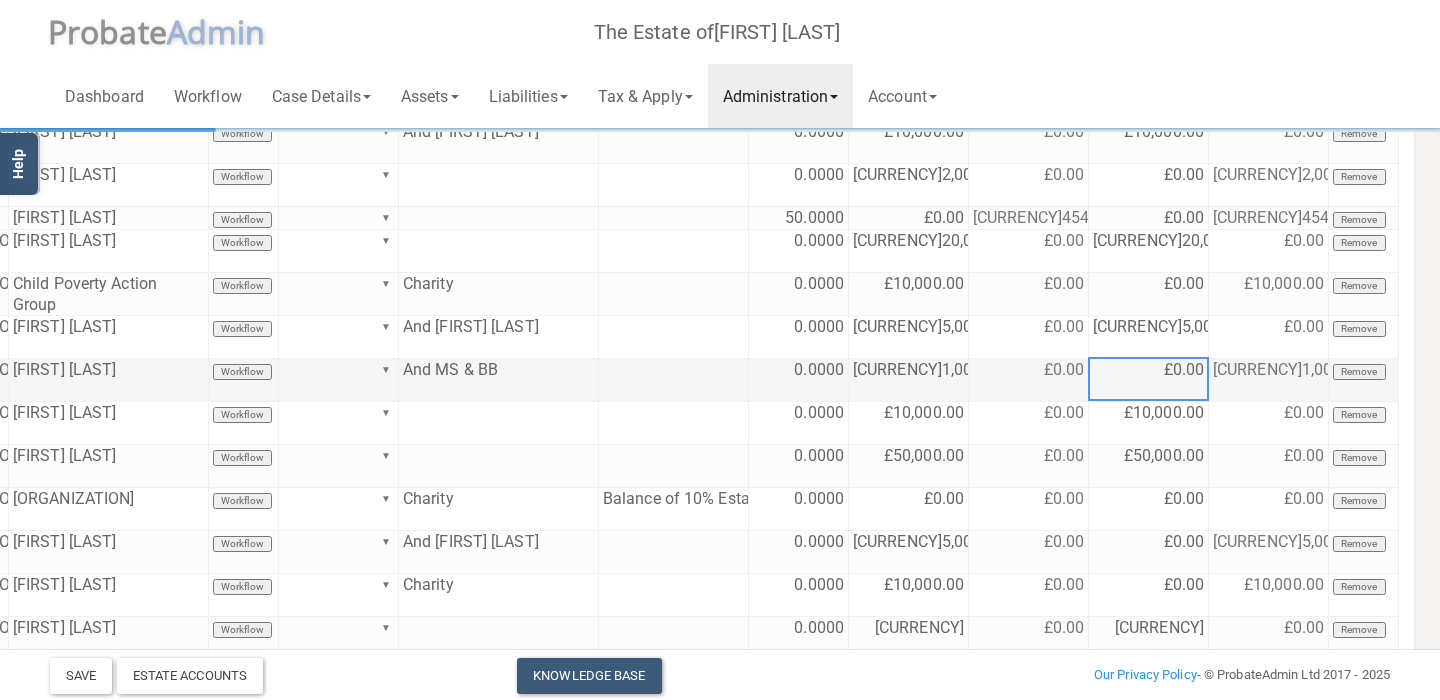 click on "£0.00" at bounding box center (1149, 380) 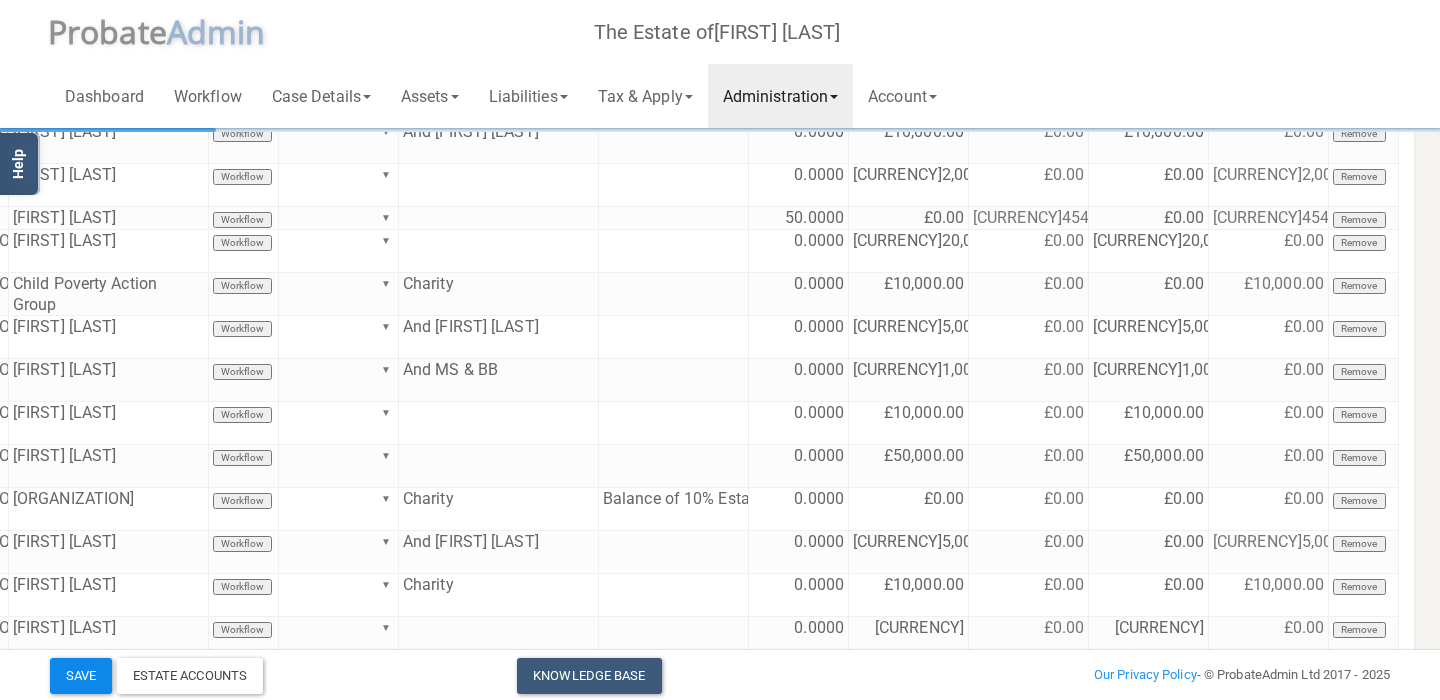 click on "Save" at bounding box center (81, 676) 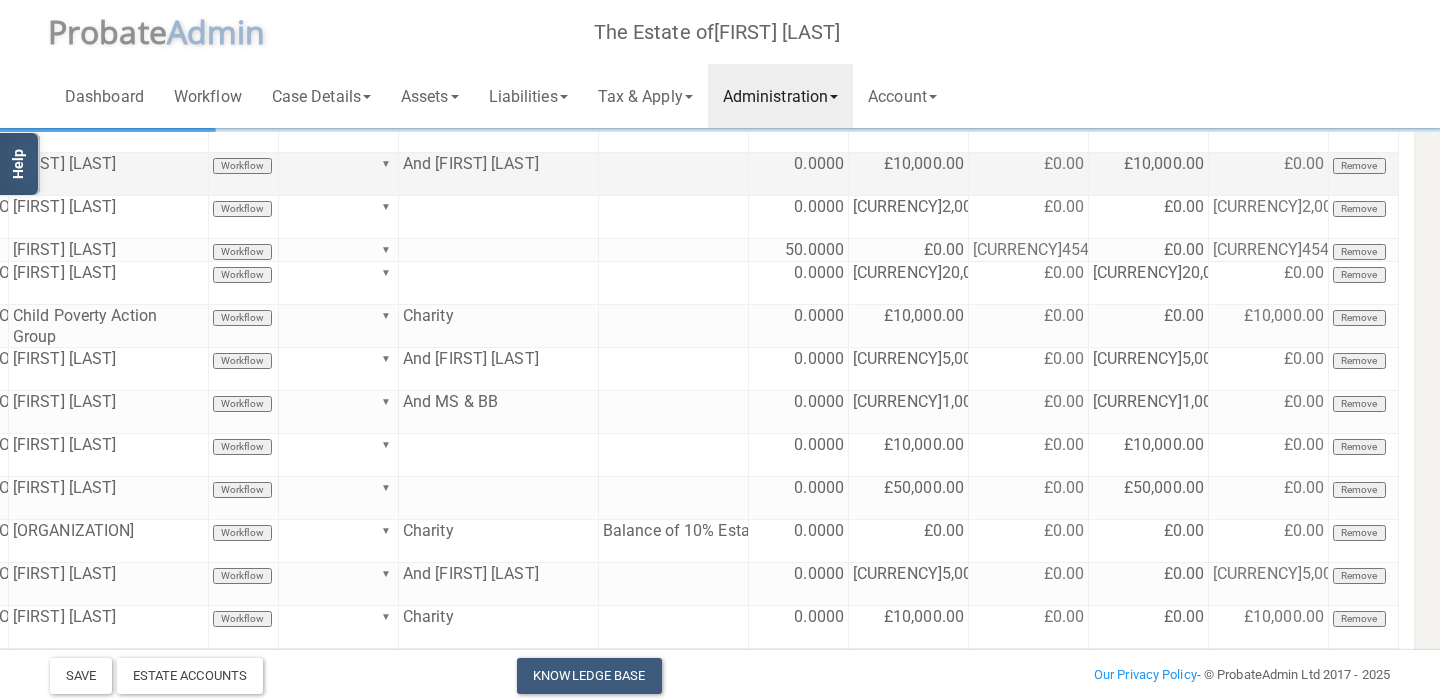 scroll, scrollTop: 88, scrollLeft: 206, axis: both 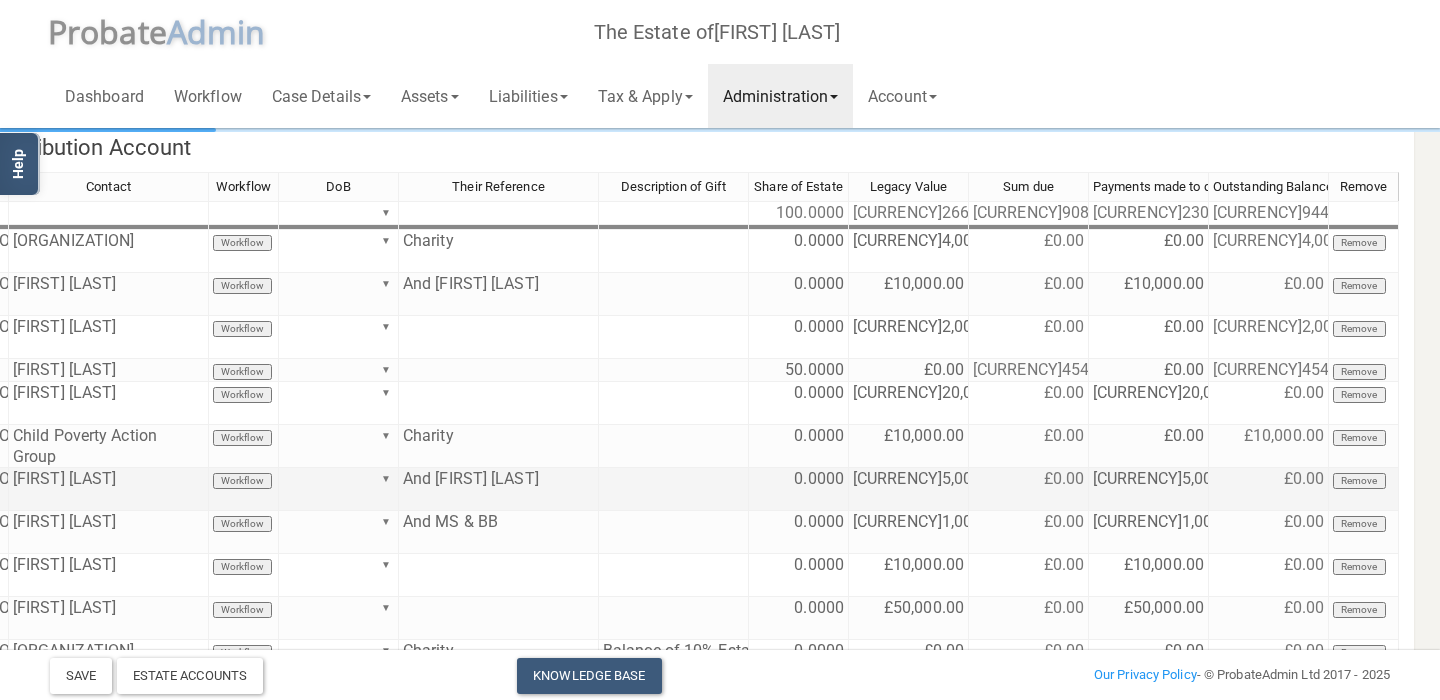 click on "[CURRENCY]5,000.00" at bounding box center [1149, 489] 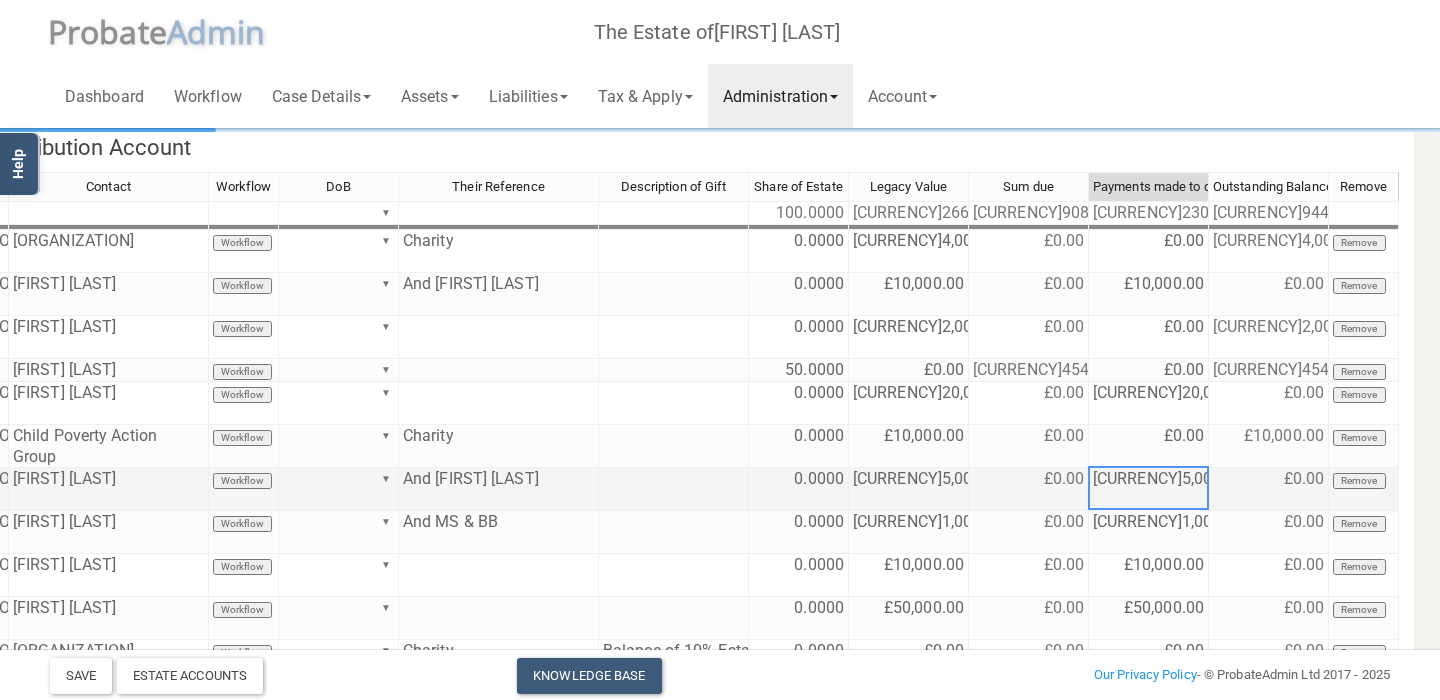 type on "0" 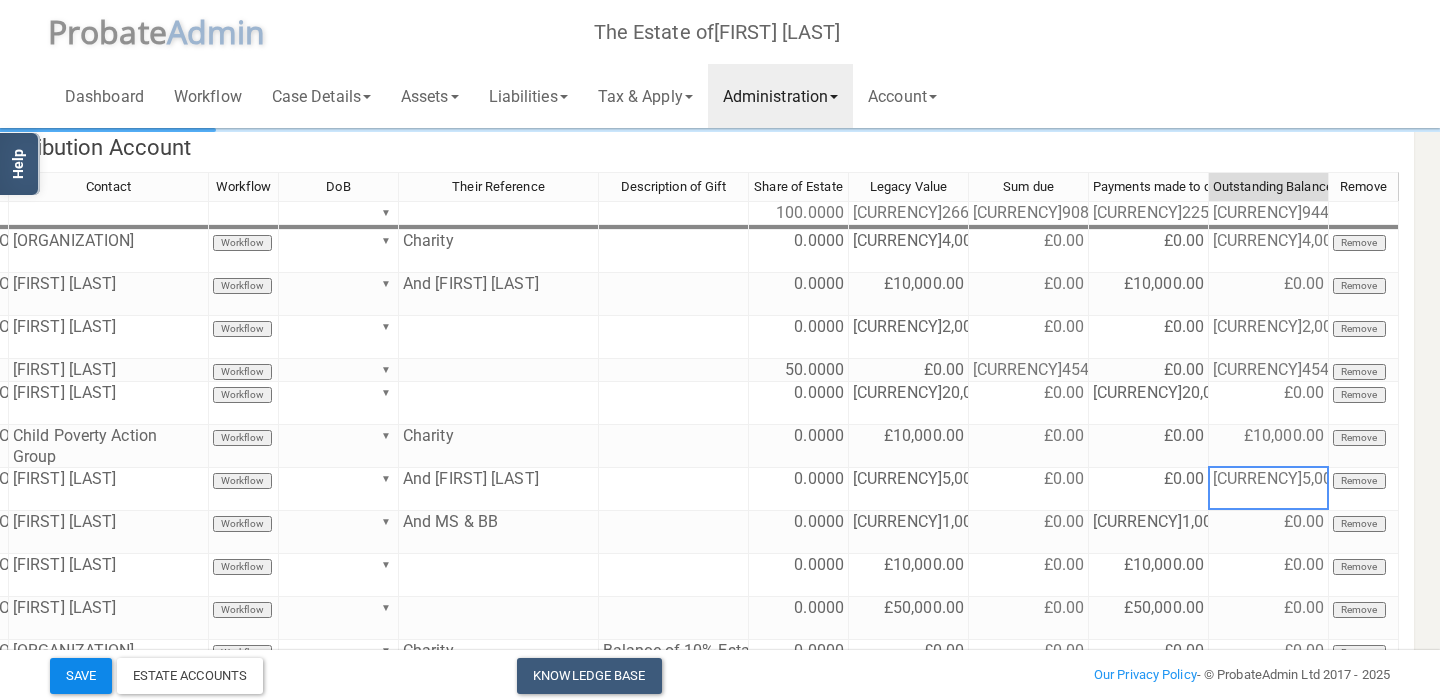 click on "Save" at bounding box center [81, 676] 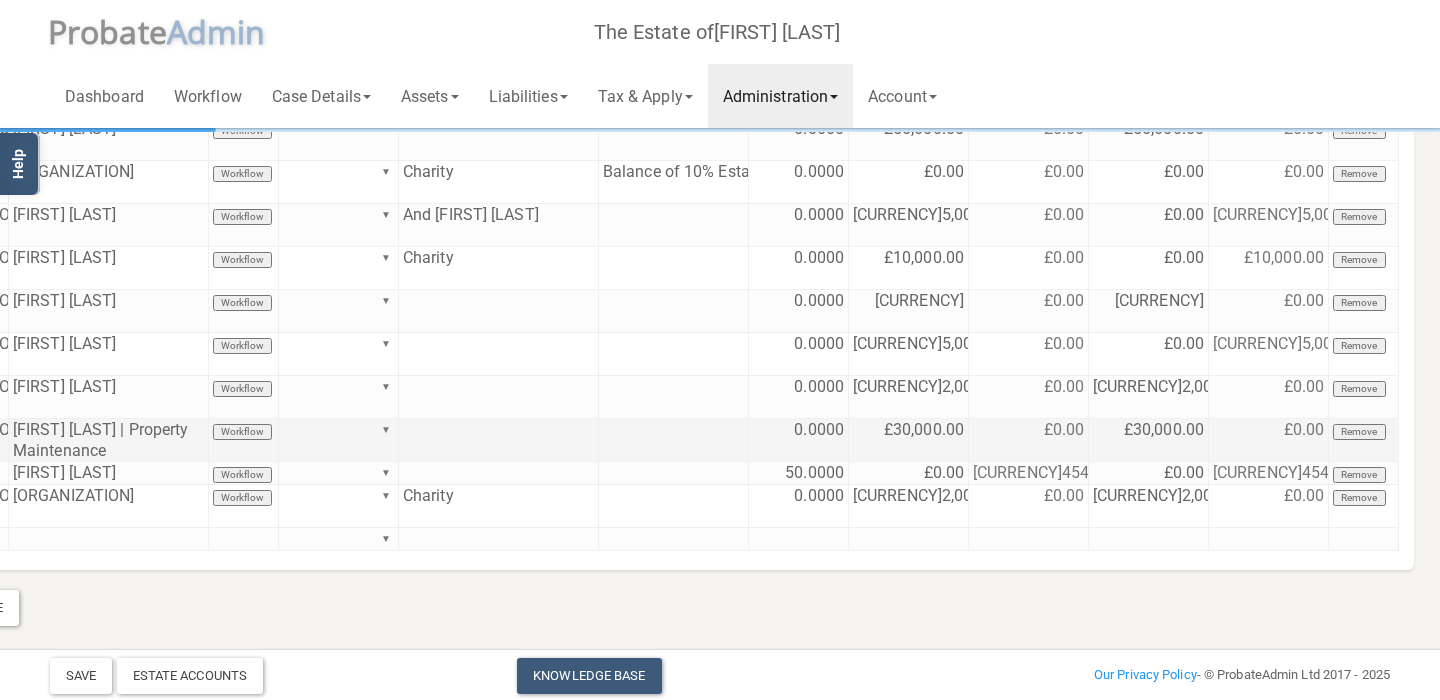 scroll, scrollTop: 448, scrollLeft: 206, axis: both 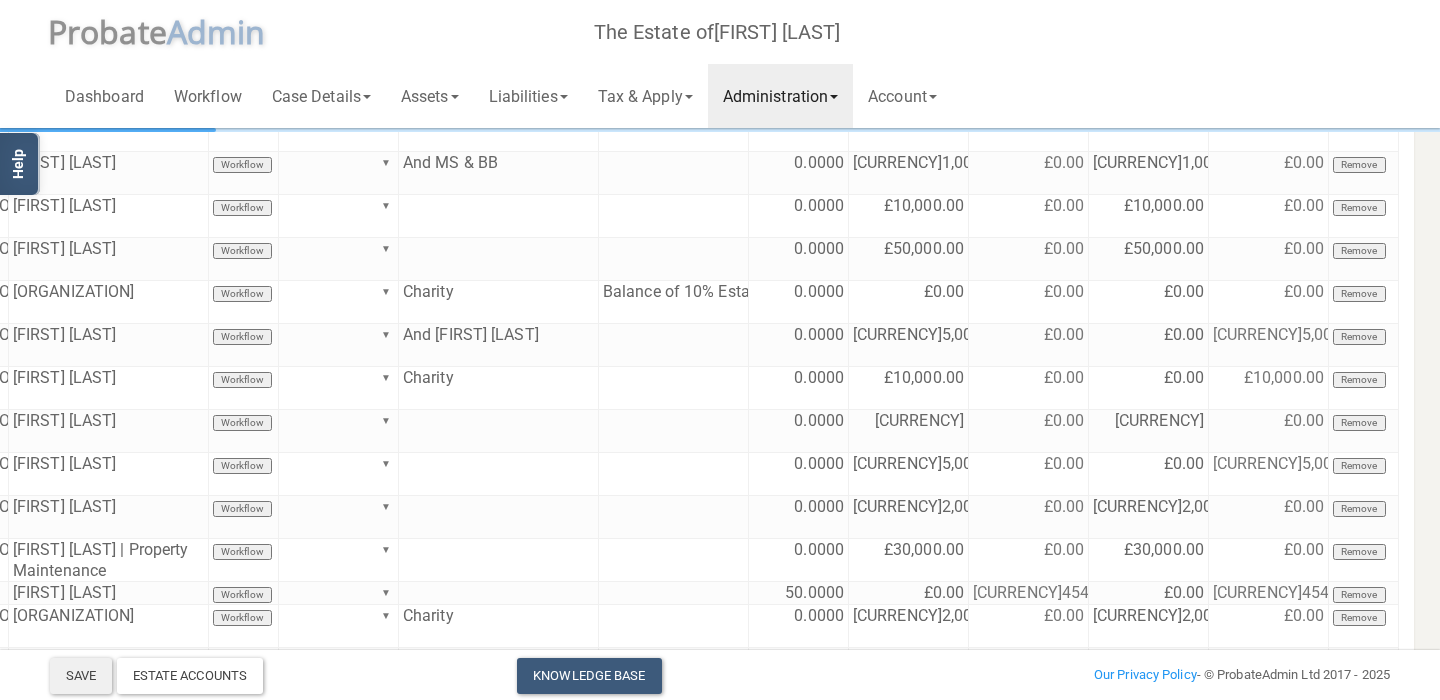 click on "Save" at bounding box center [81, 676] 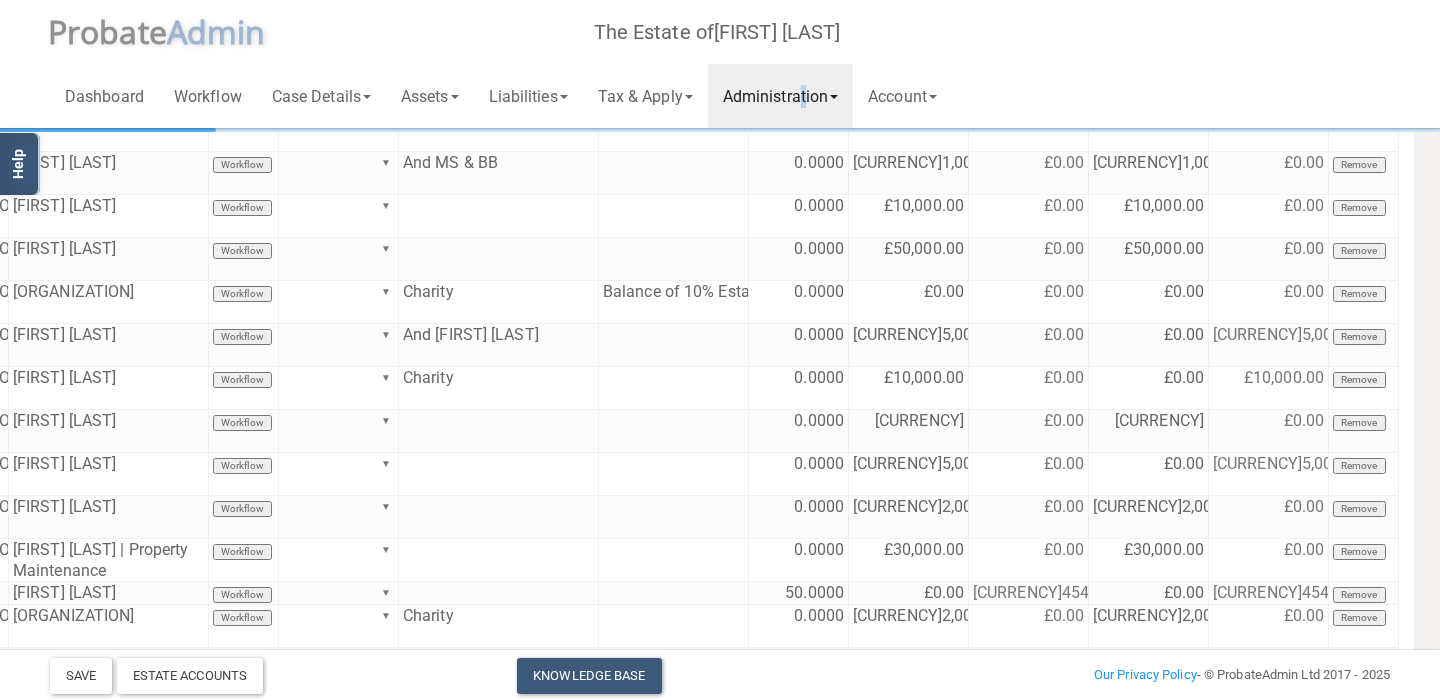 click on "Administration" at bounding box center [780, 96] 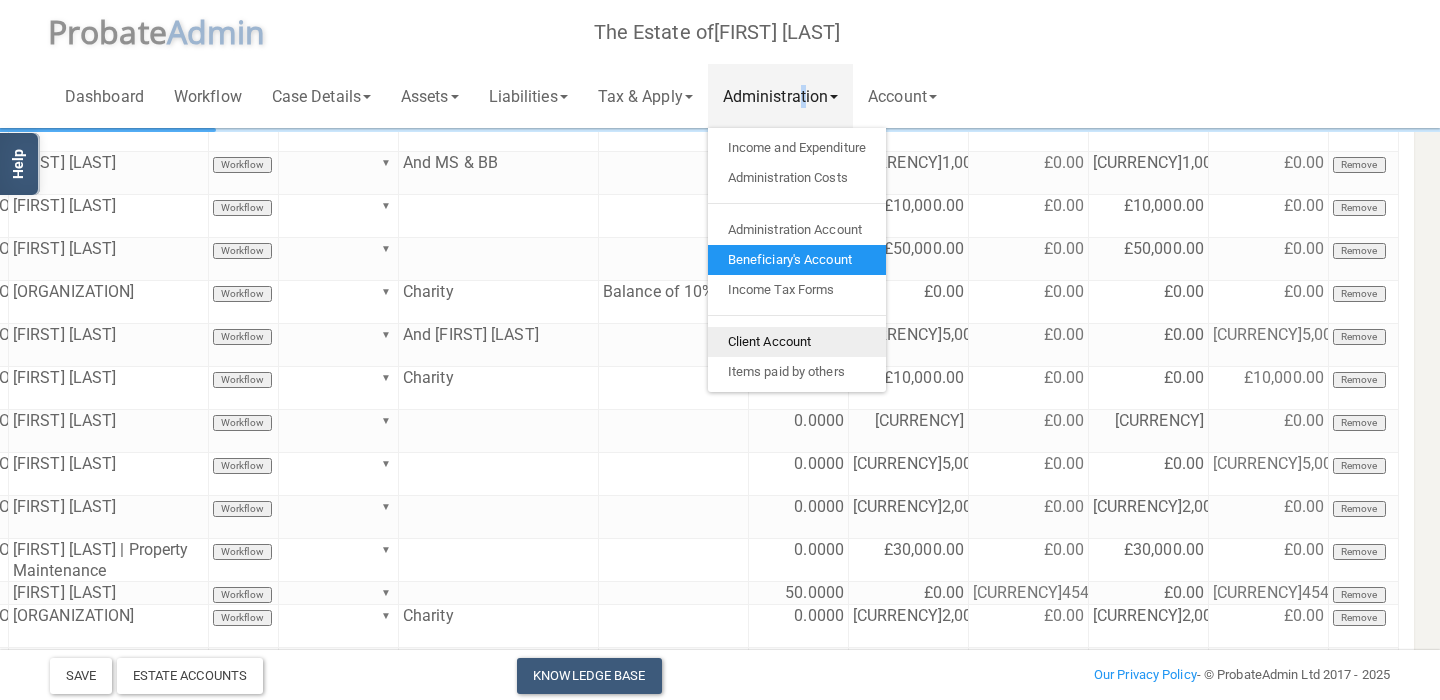 click on "Client Account" at bounding box center (797, 342) 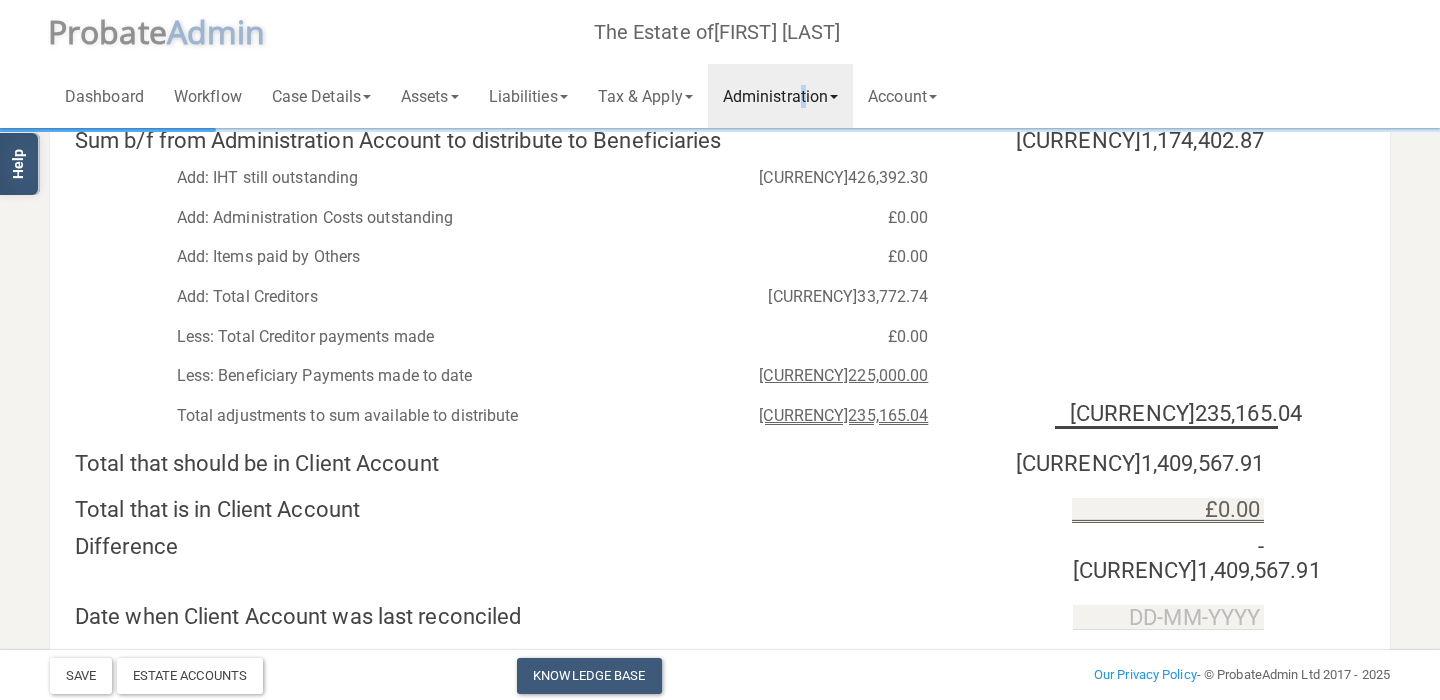 scroll, scrollTop: 0, scrollLeft: 0, axis: both 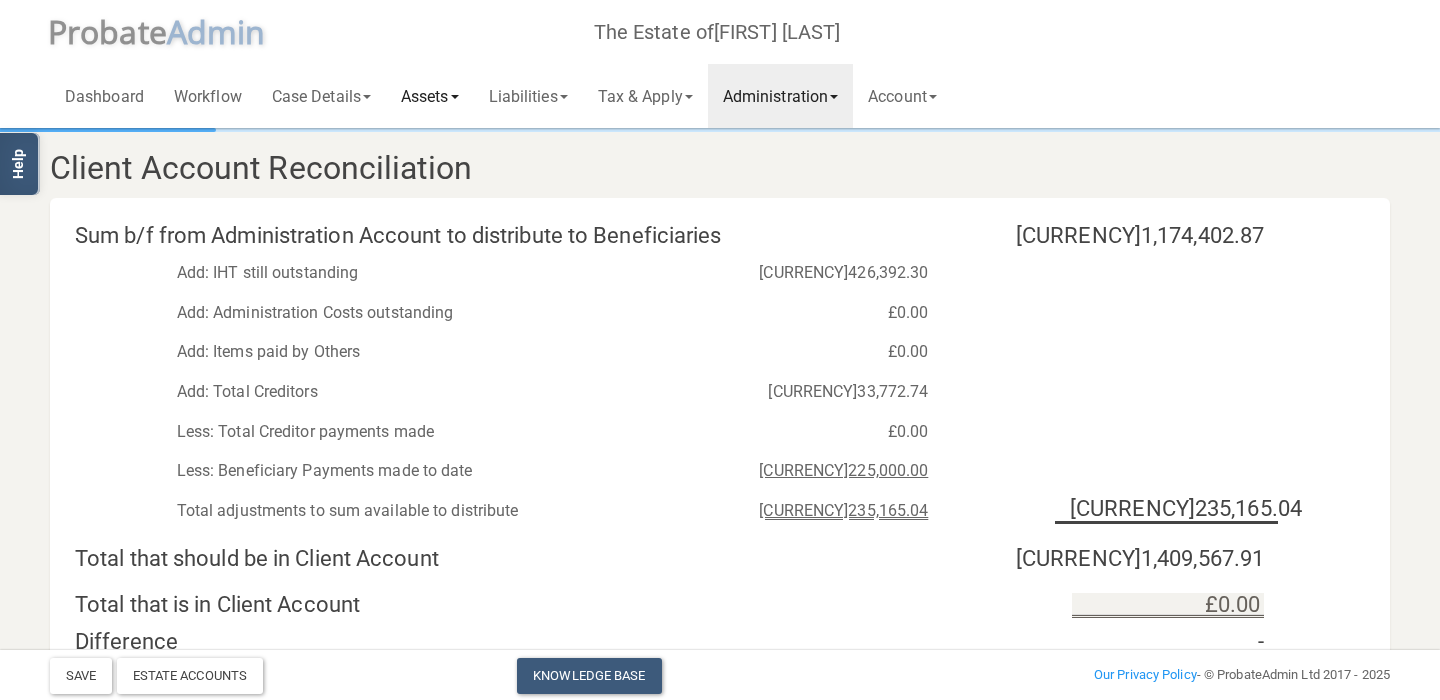 click on "Assets" at bounding box center (430, 96) 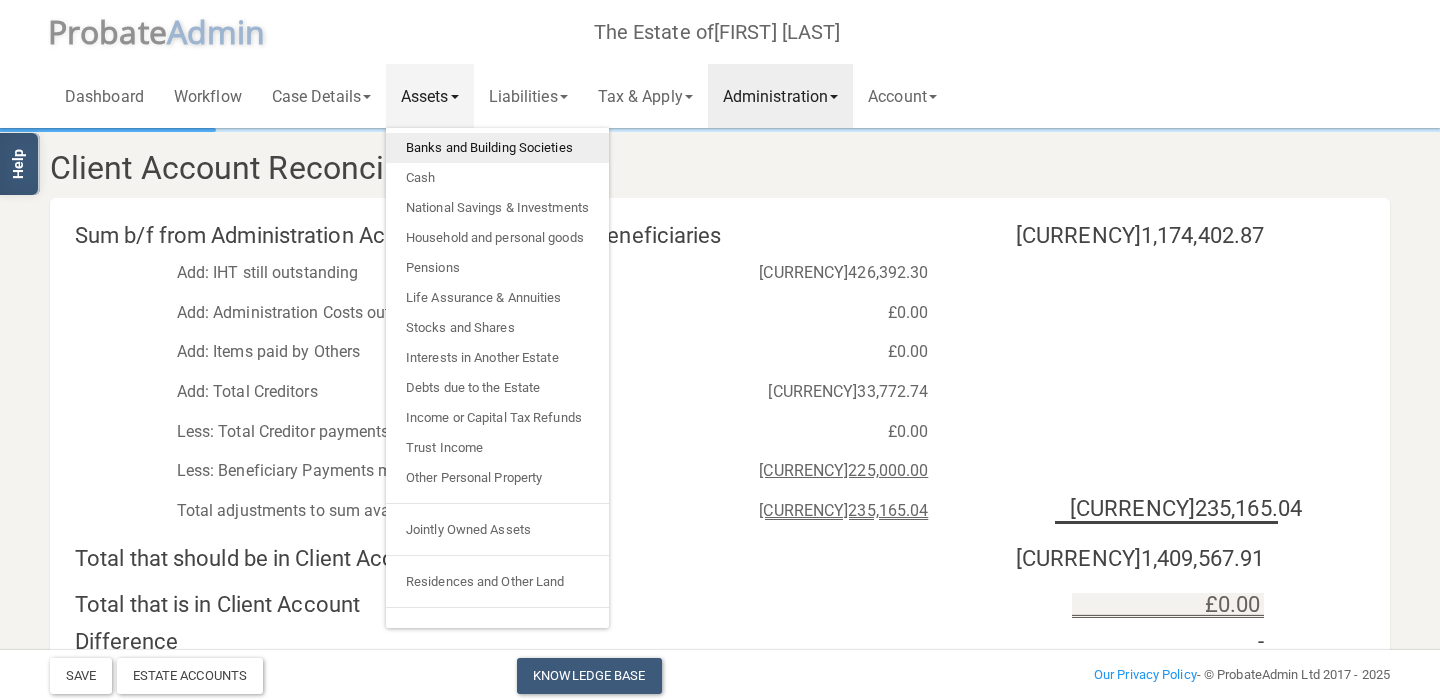 click on "Banks and Building Societies" at bounding box center [497, 148] 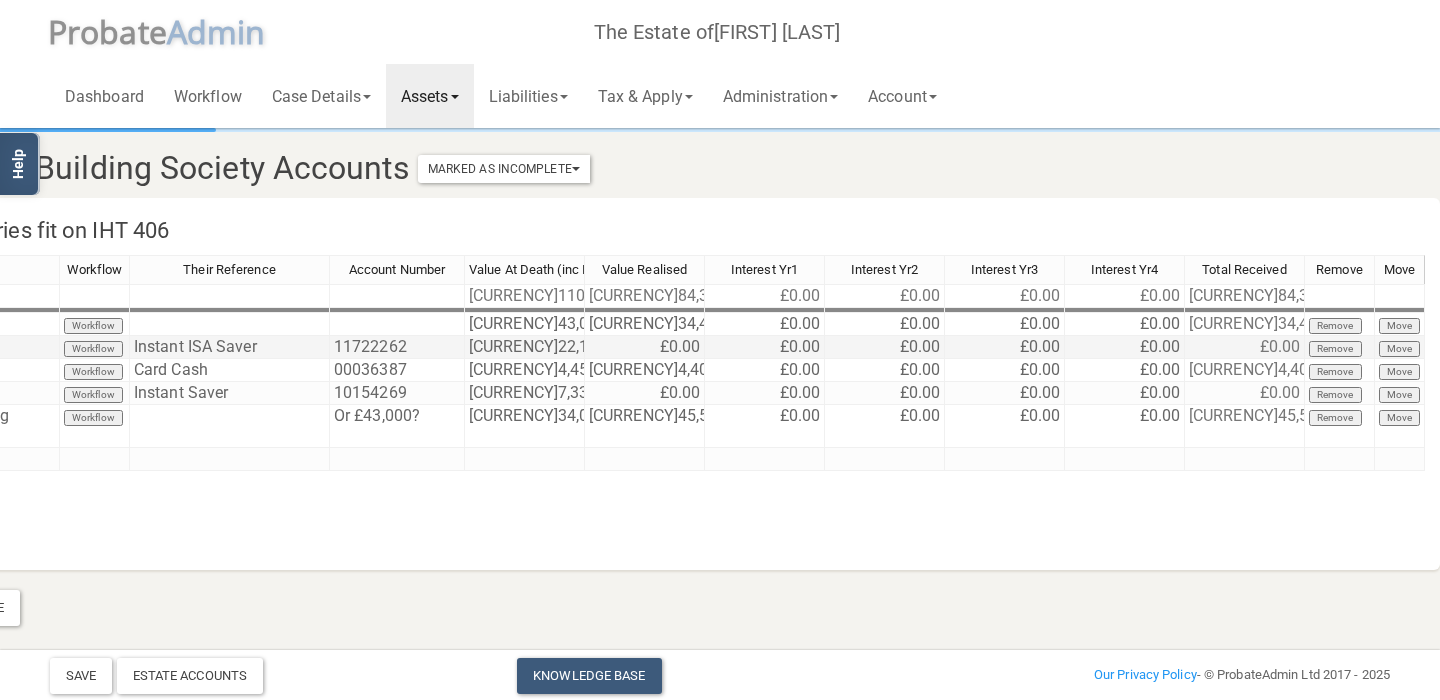 scroll, scrollTop: 0, scrollLeft: 201, axis: horizontal 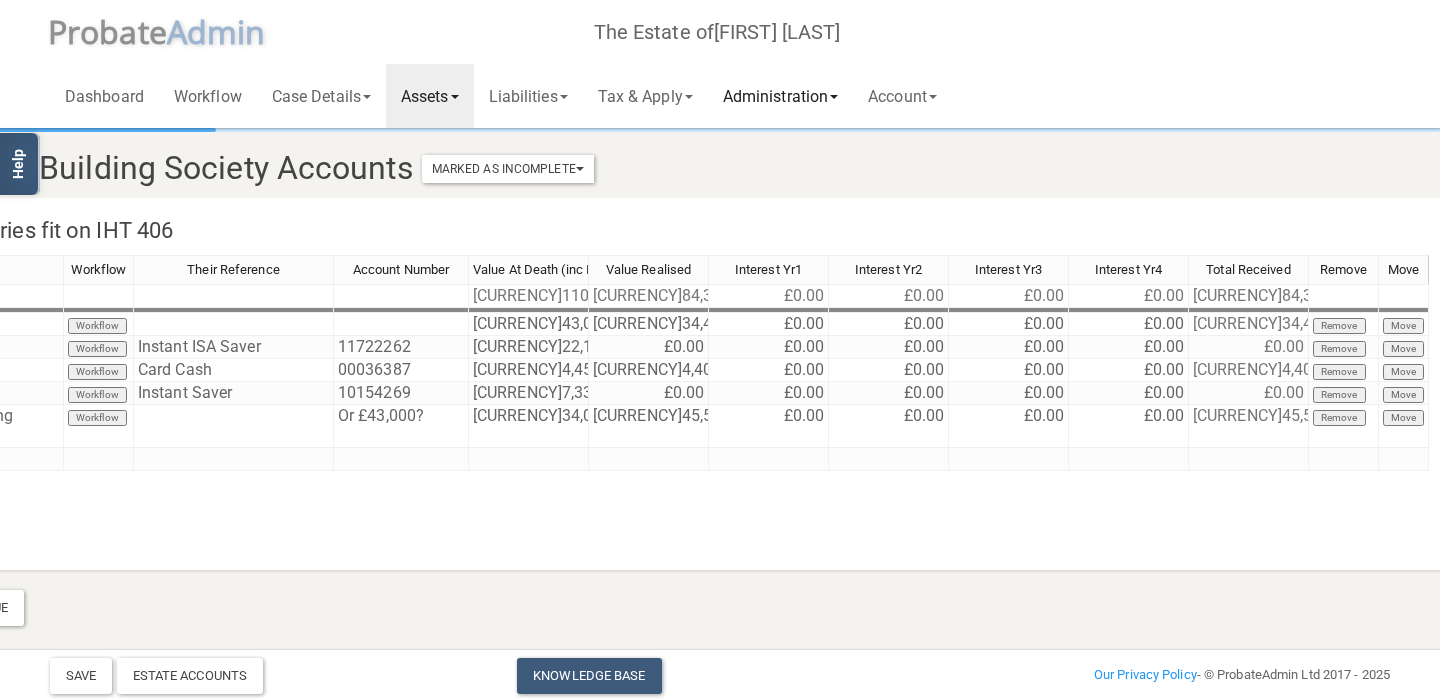 click on "Administration" at bounding box center (780, 96) 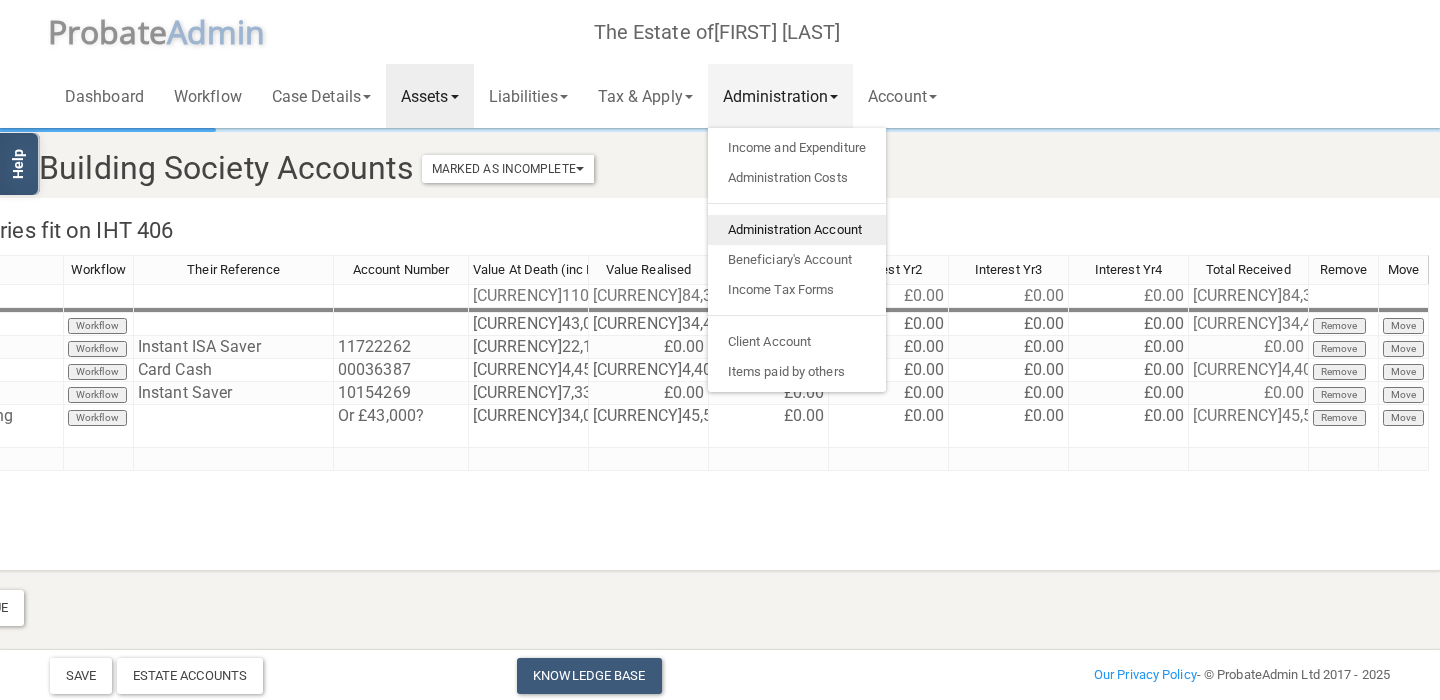 click on "Administration Account" at bounding box center [797, 230] 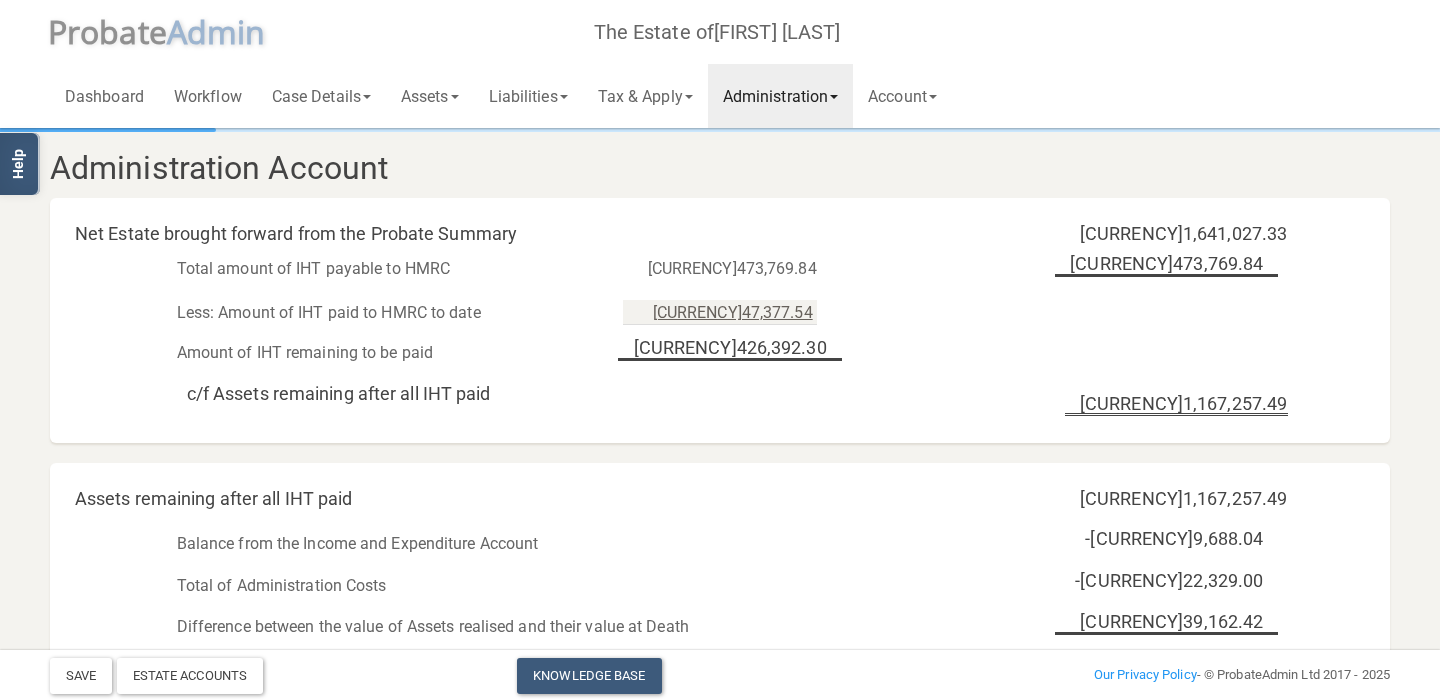 click on "Administration" at bounding box center [780, 96] 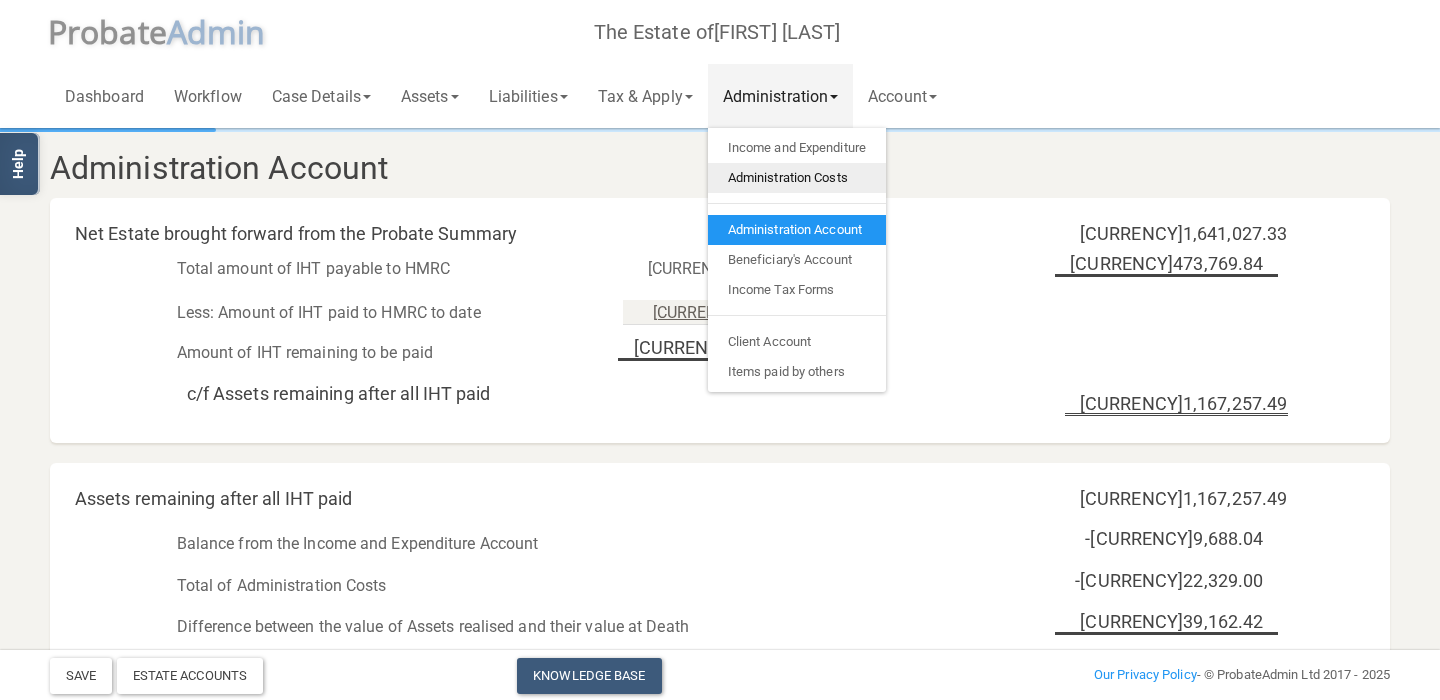 click on "Administration Costs" at bounding box center (797, 178) 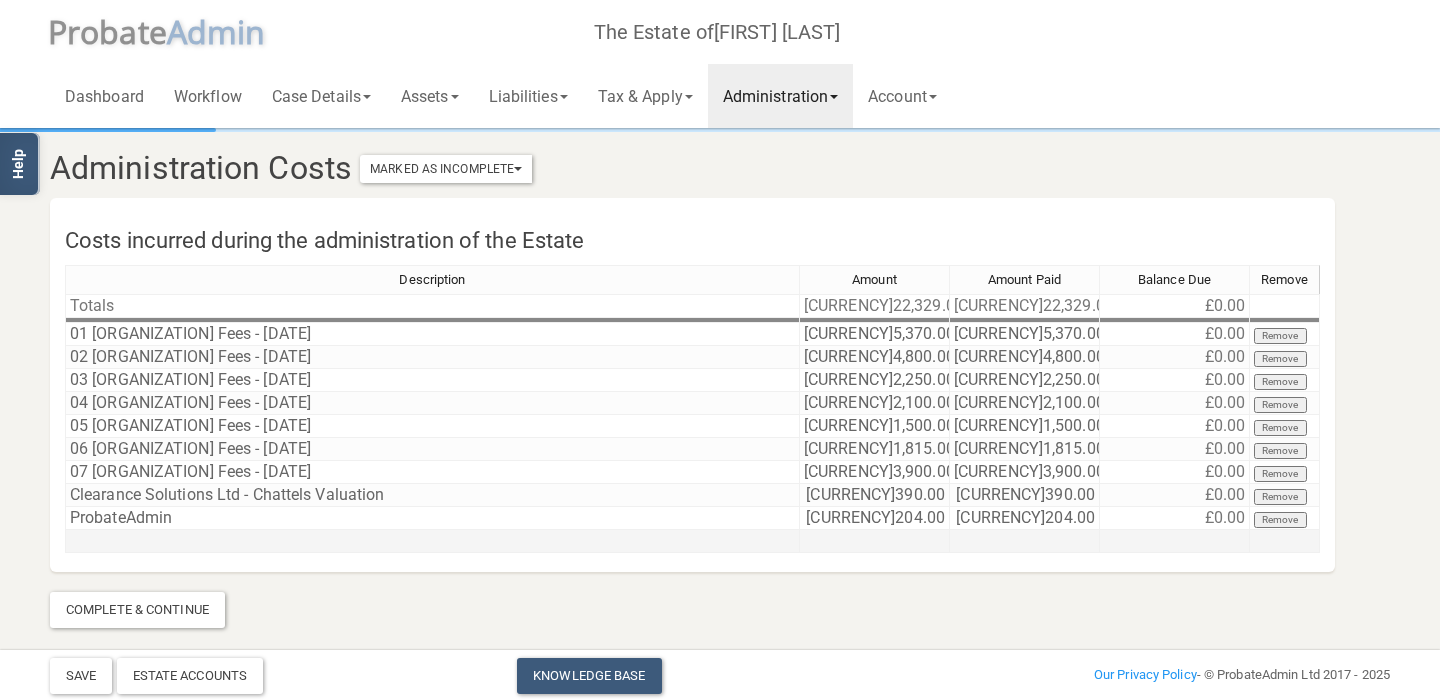 click at bounding box center [432, 541] 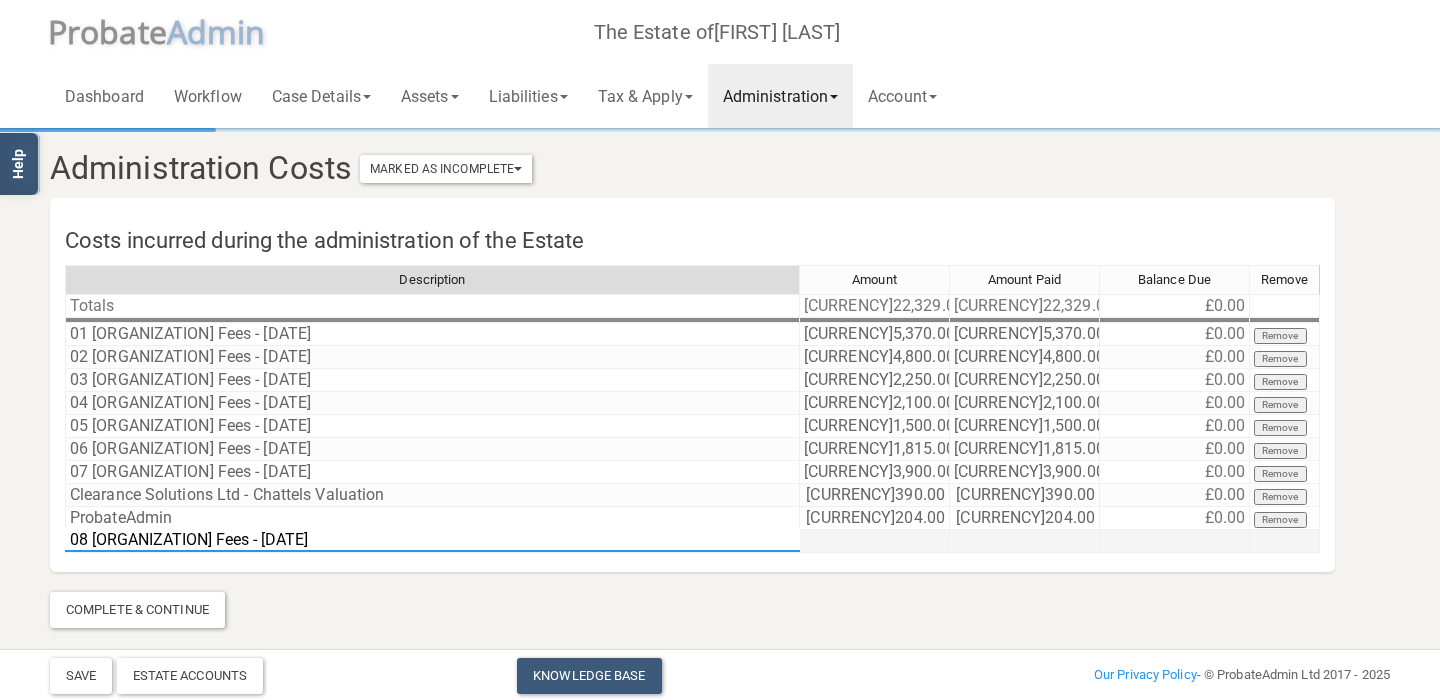 type on "08 [ORGANIZATION] Fees - [DATE]" 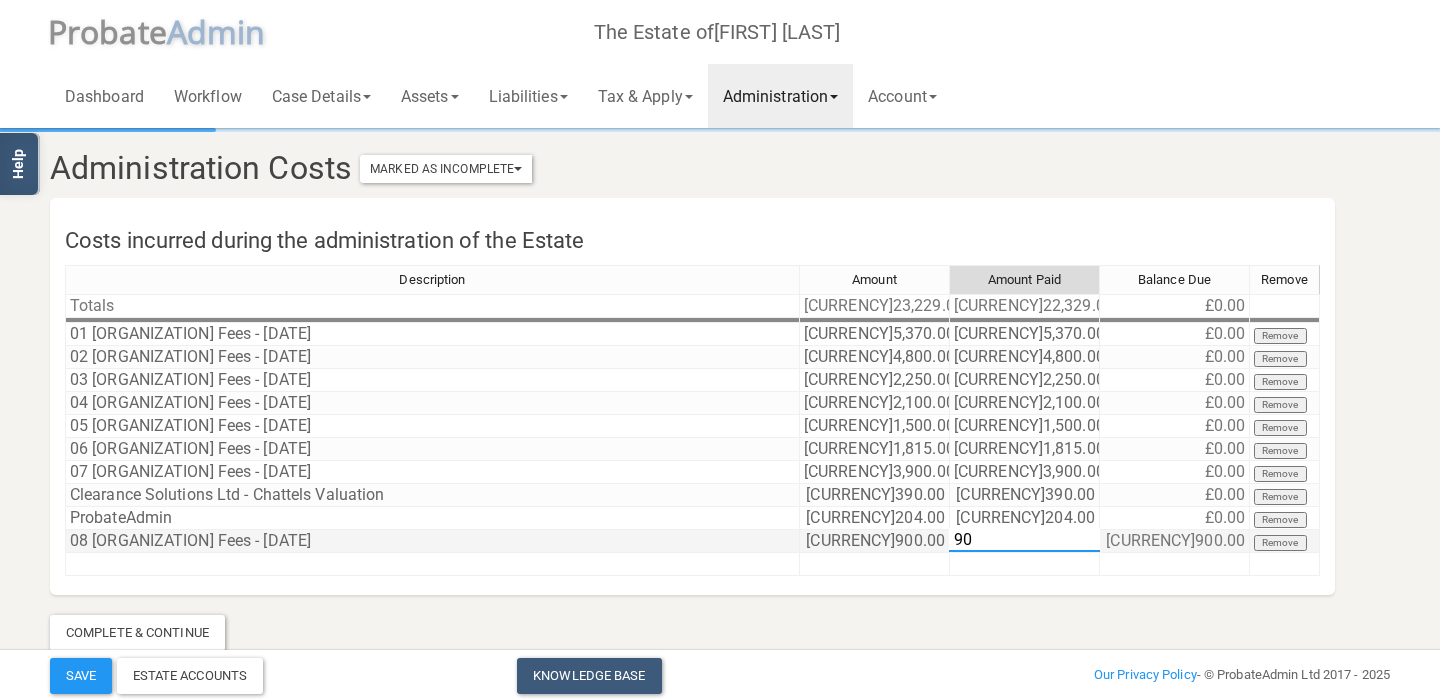 type on "900" 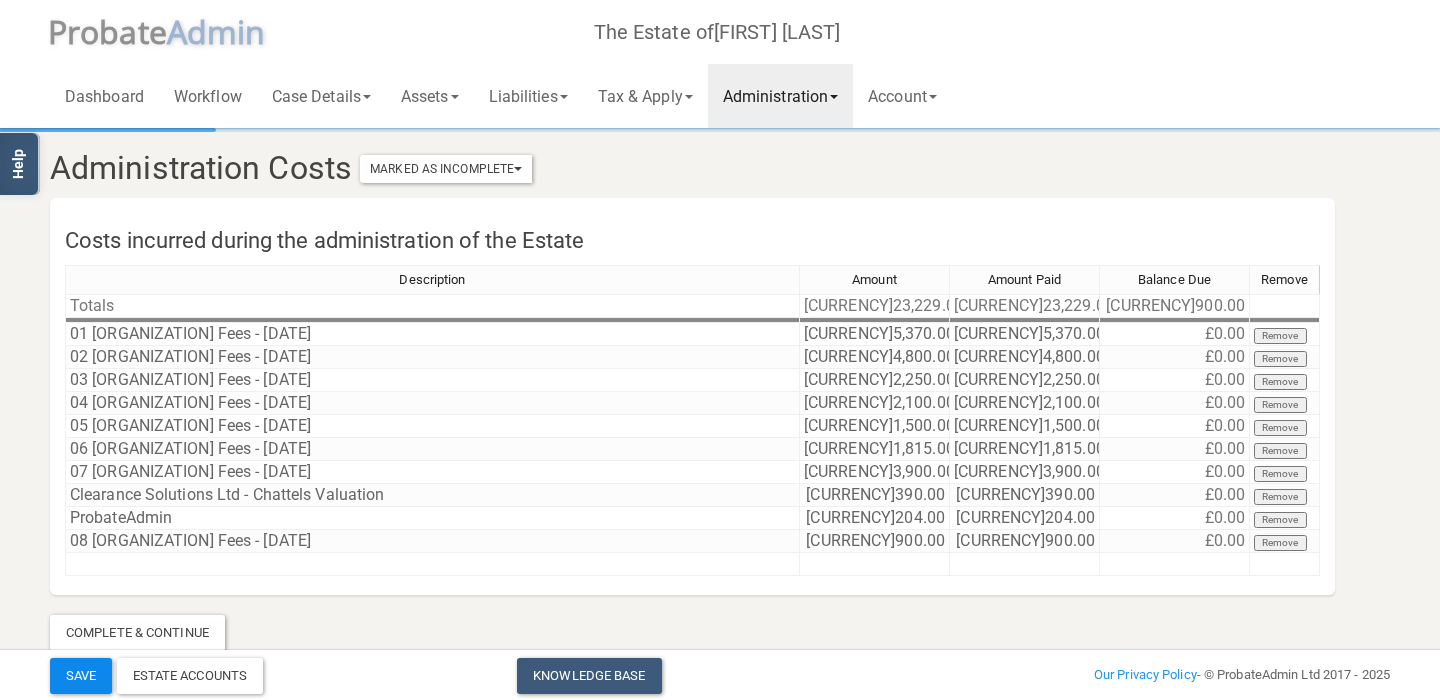 click on "Save" at bounding box center (81, 676) 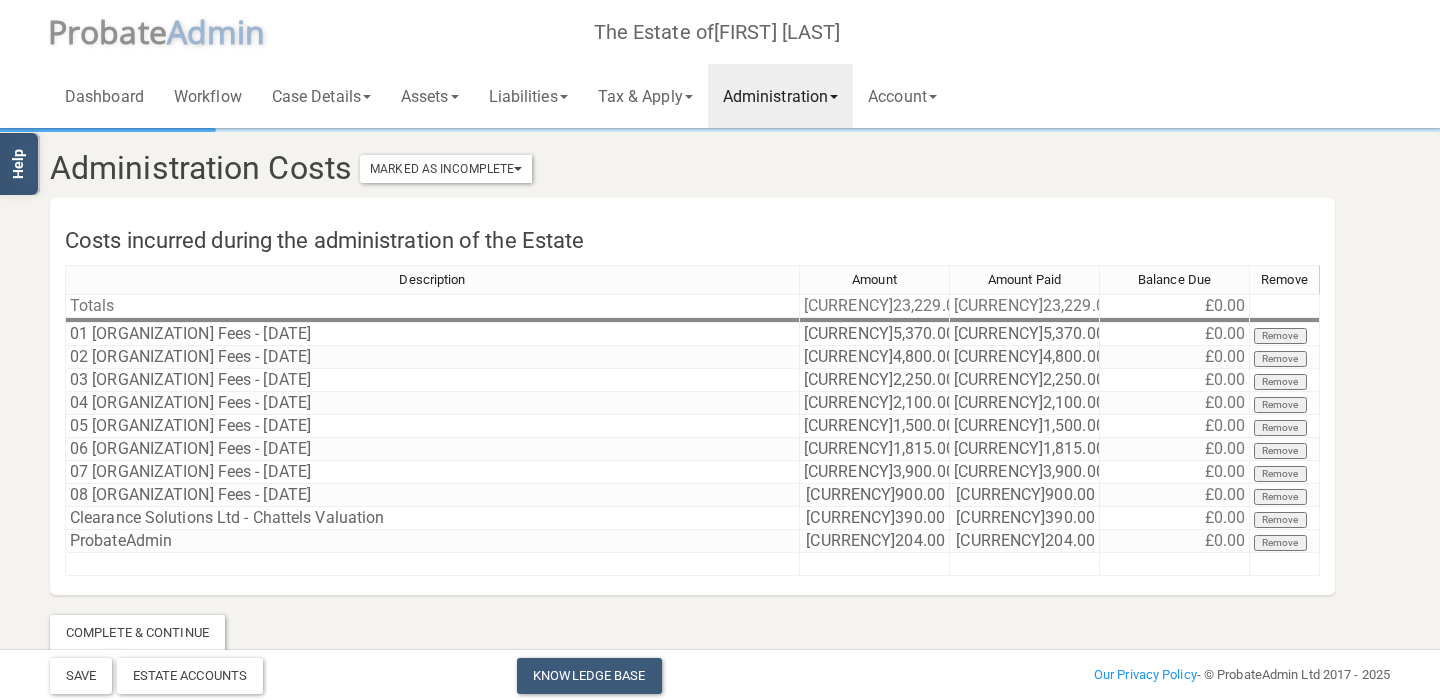 click on "Administration" at bounding box center [780, 96] 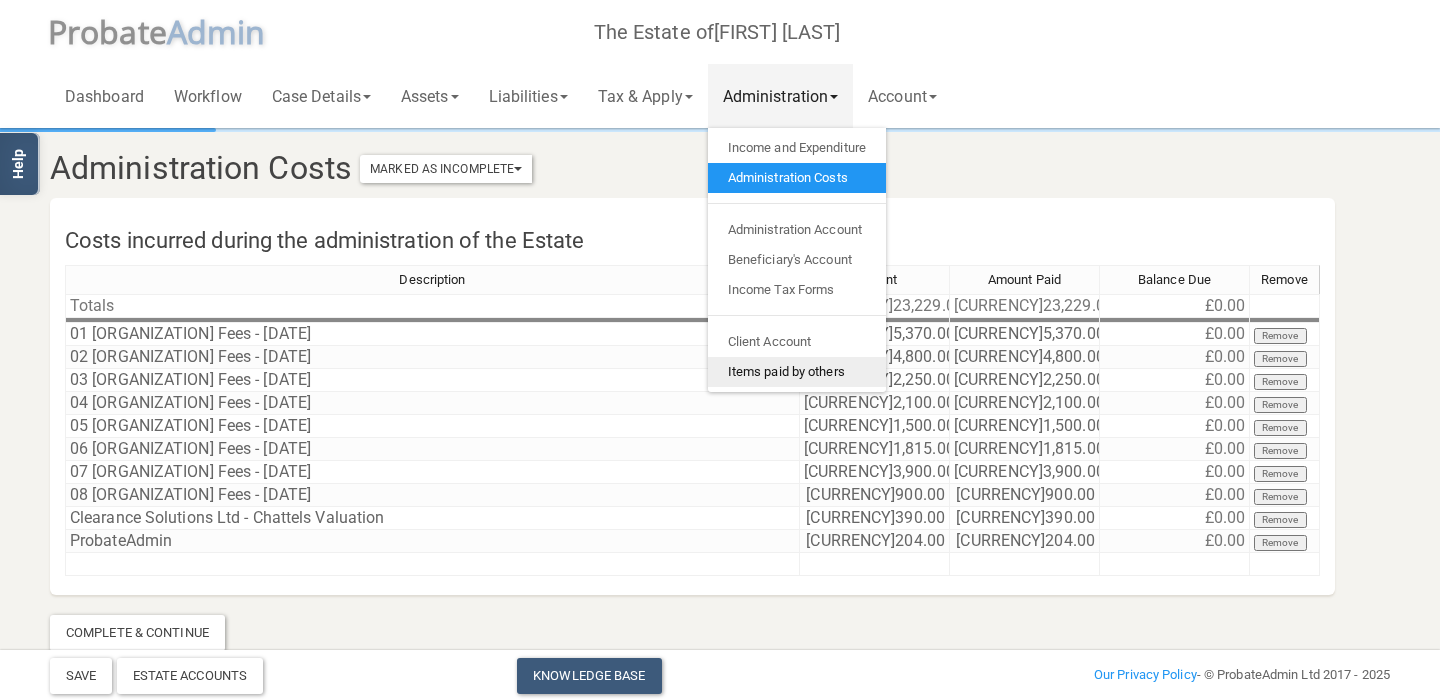 click on "Items paid by others" at bounding box center [797, 372] 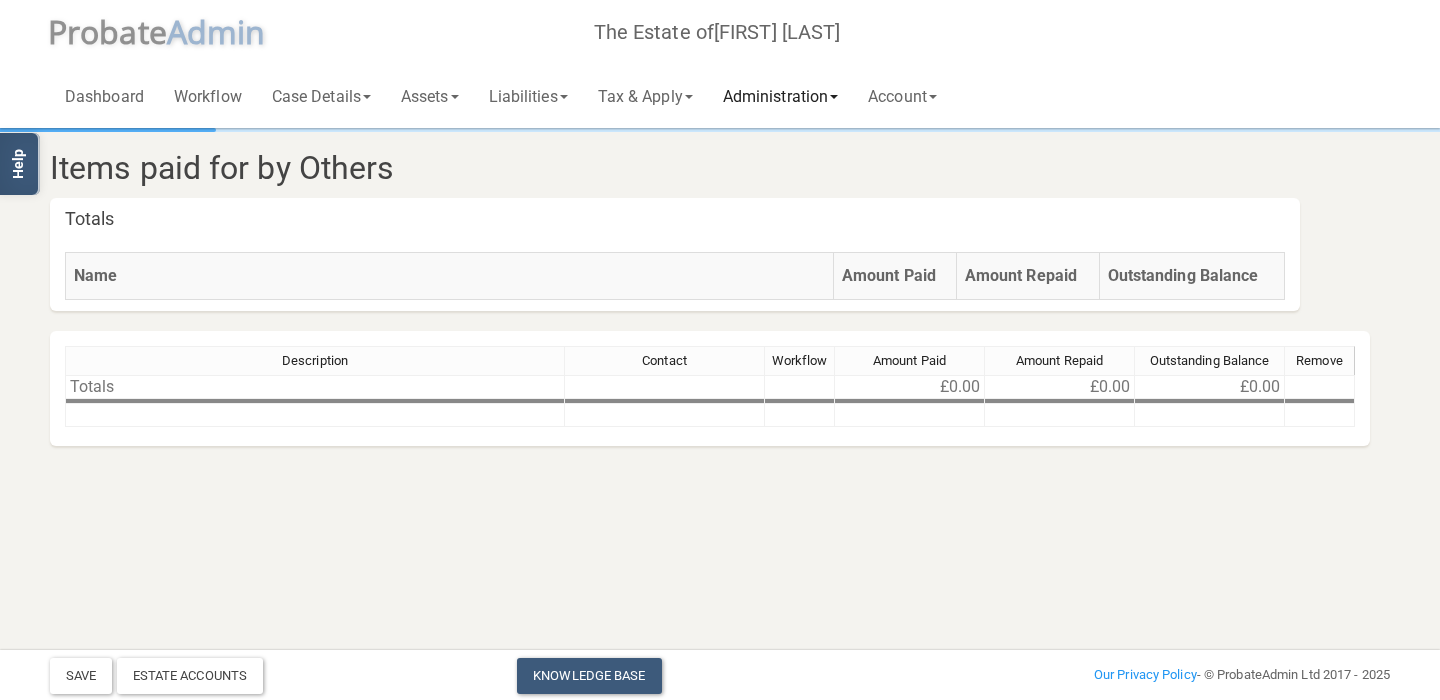 click on "Administration" at bounding box center [780, 96] 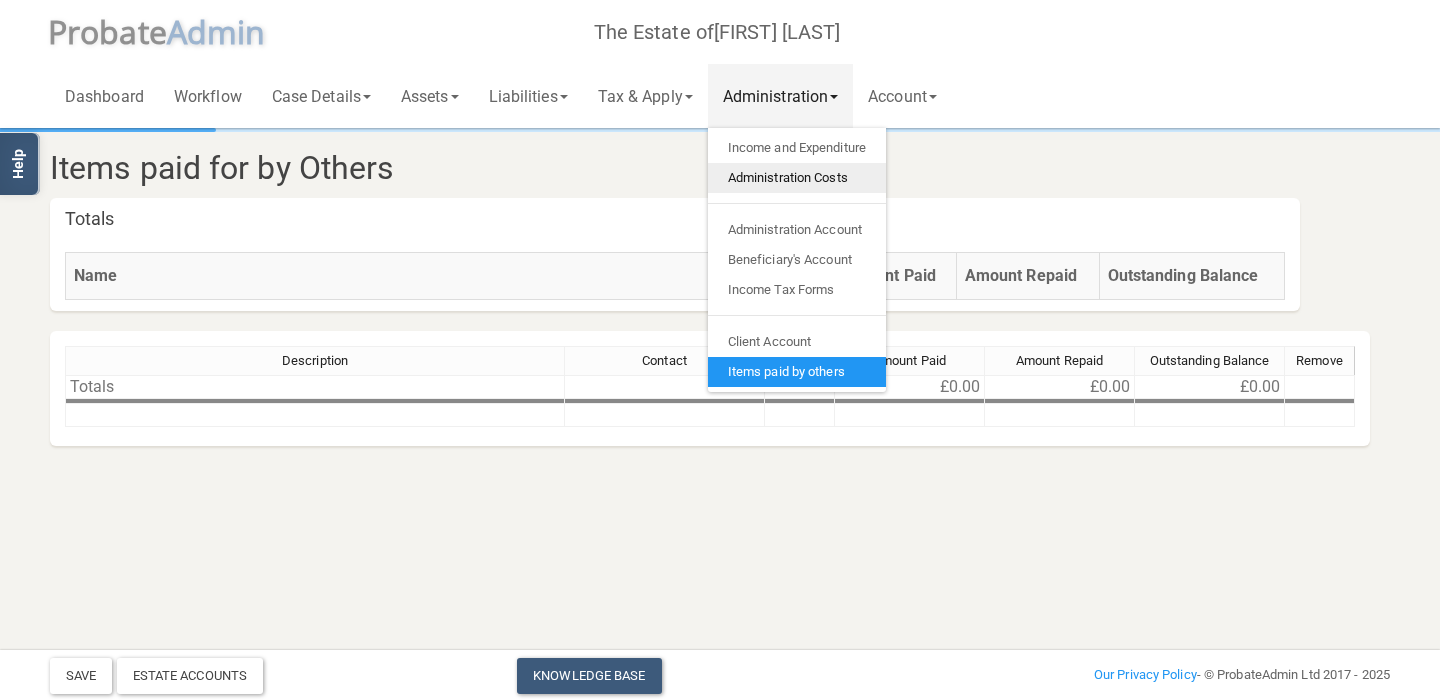 click on "Administration Costs" at bounding box center (797, 178) 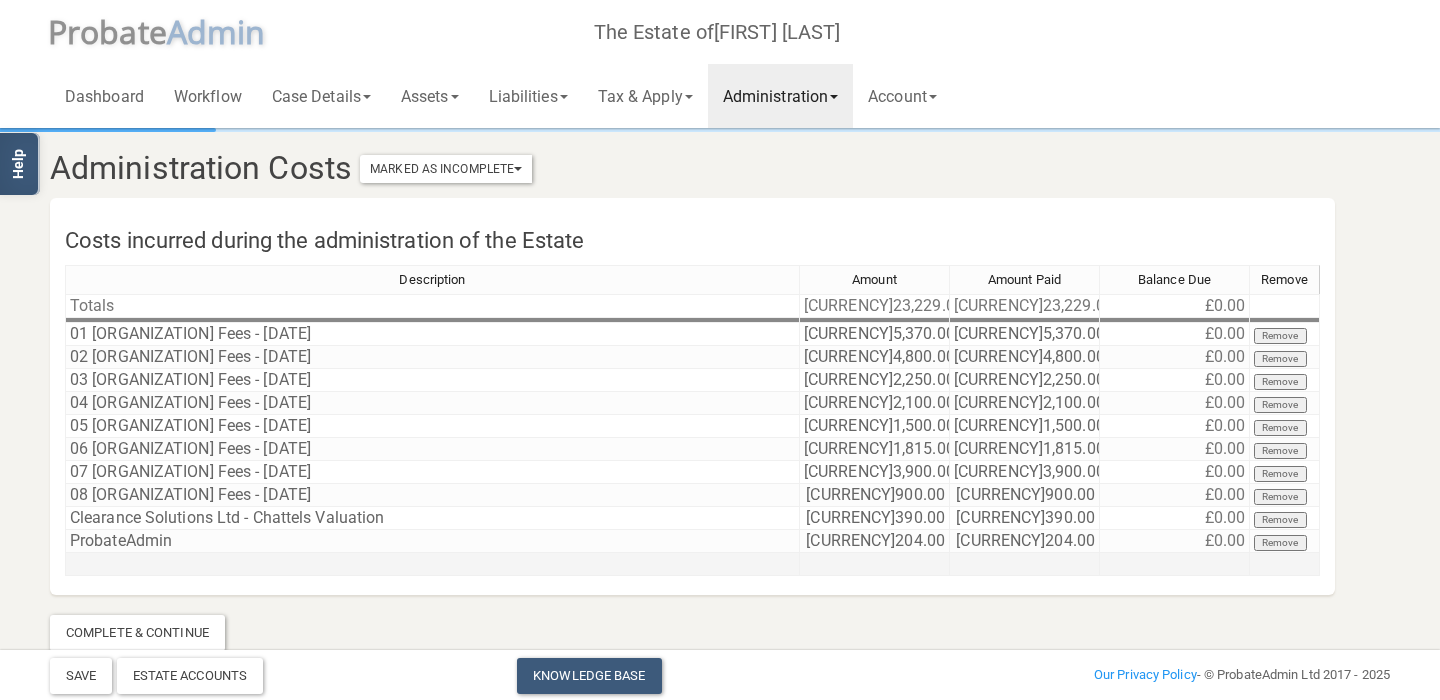 click at bounding box center [432, 564] 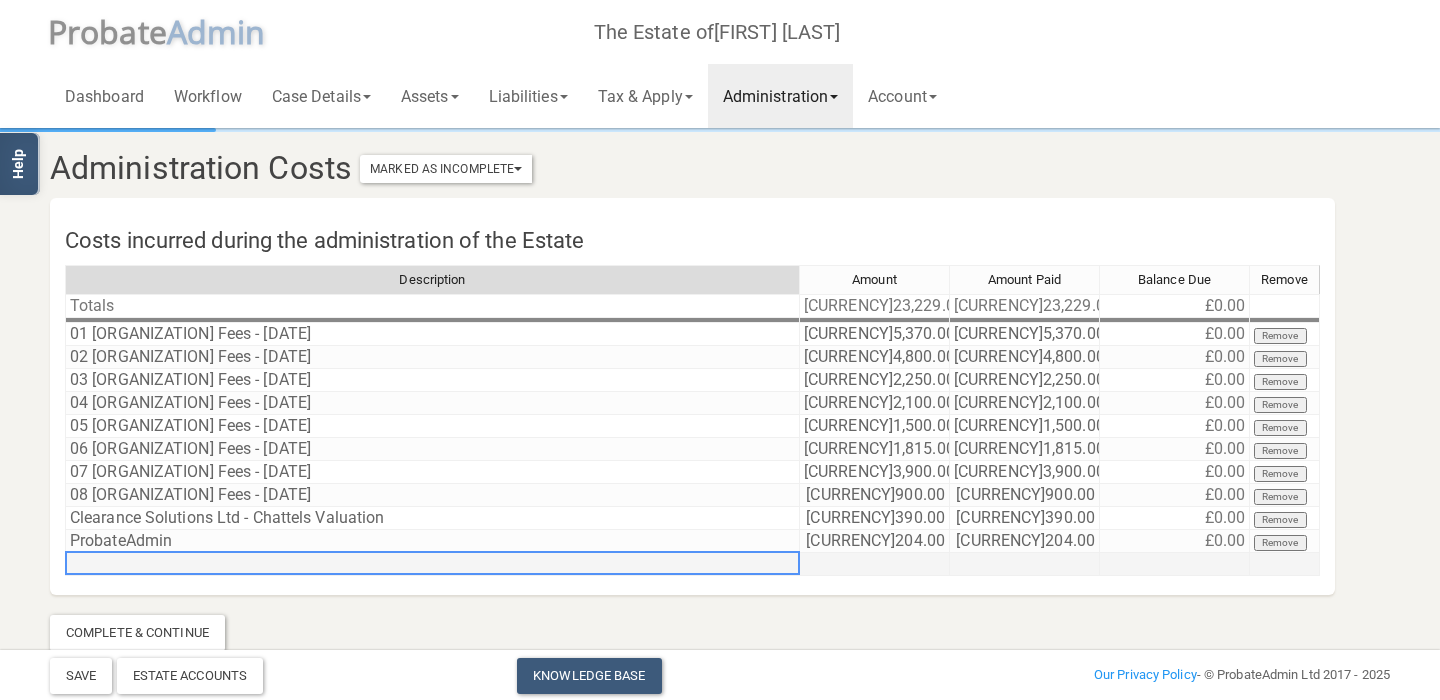 click at bounding box center (432, 564) 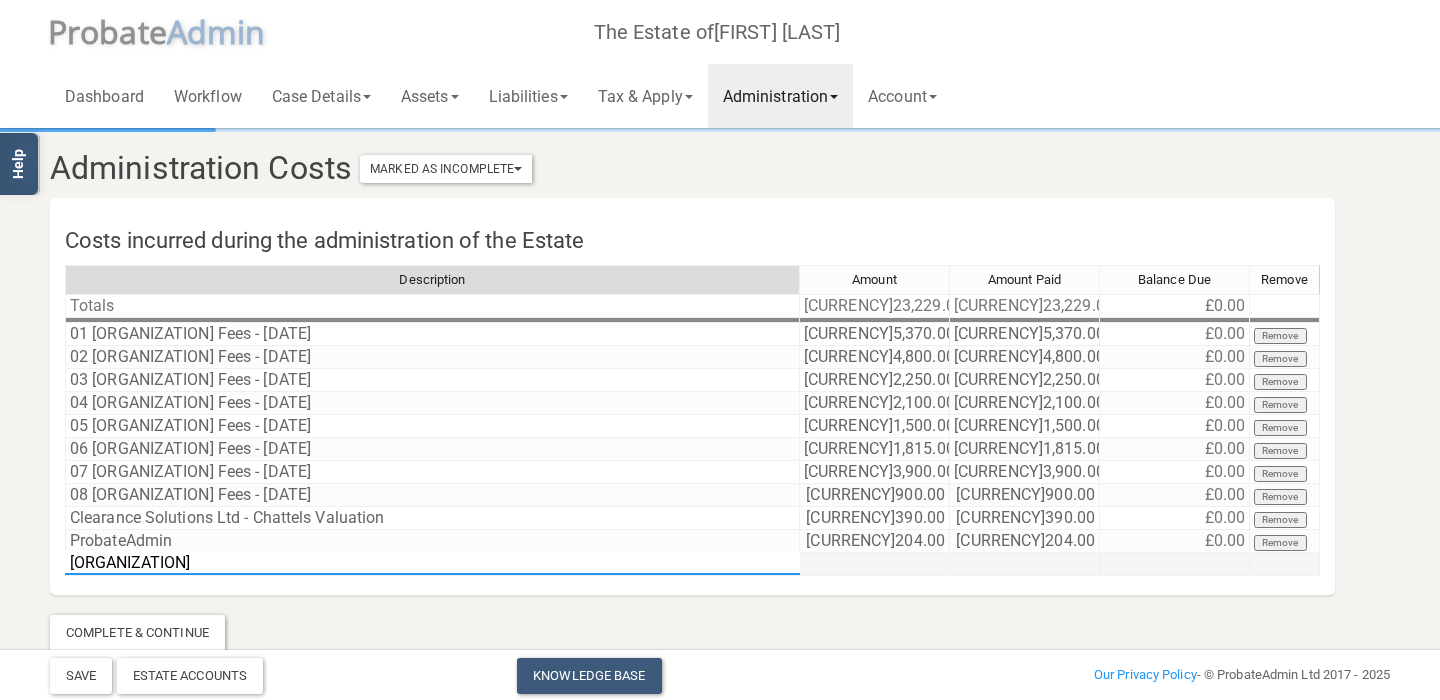 type on "Rosemond Services Ltd" 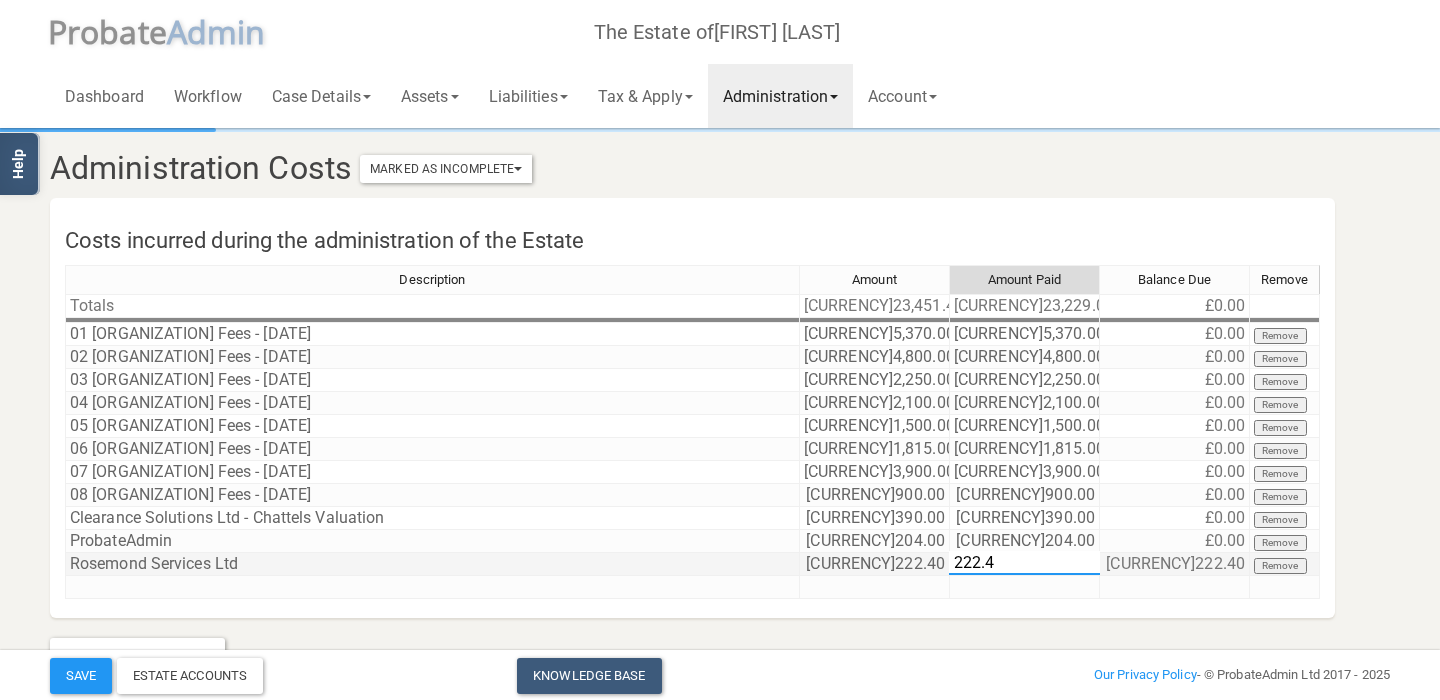 type on "222.40" 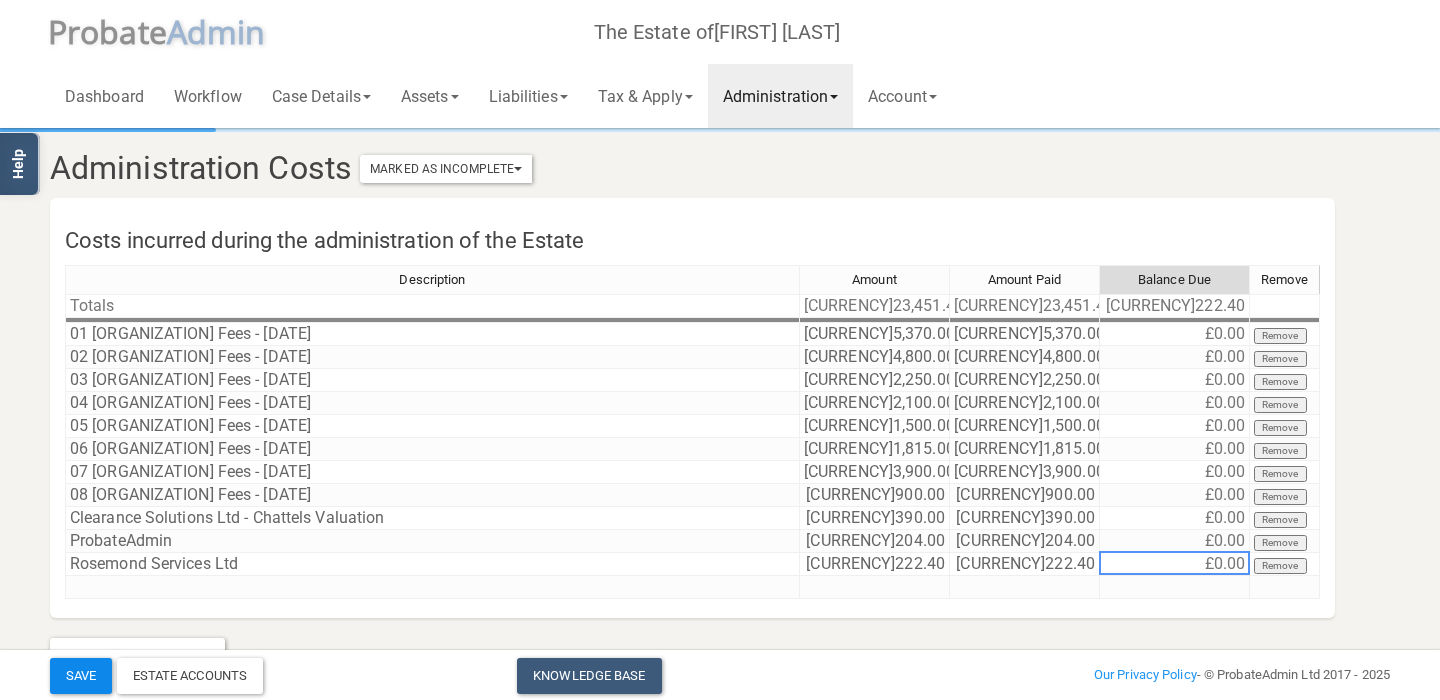 click on "Save" at bounding box center (81, 676) 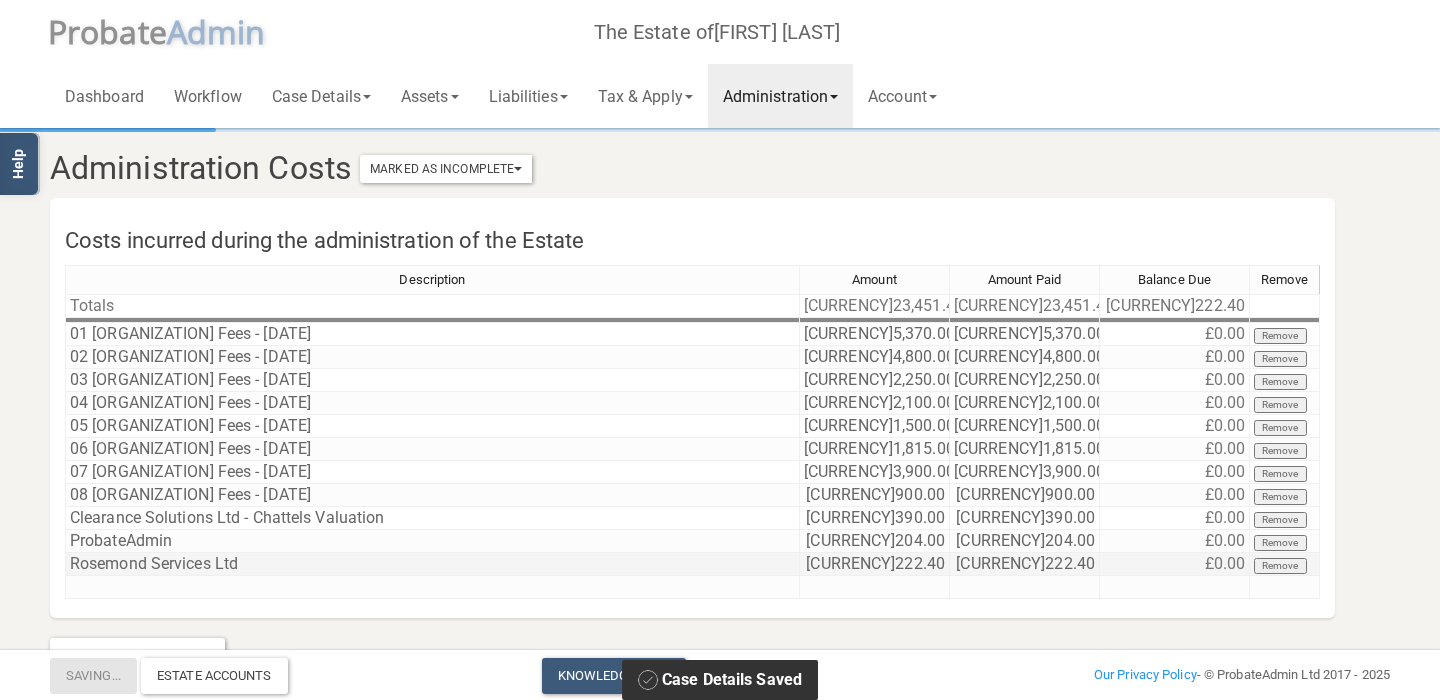 scroll, scrollTop: 48, scrollLeft: 0, axis: vertical 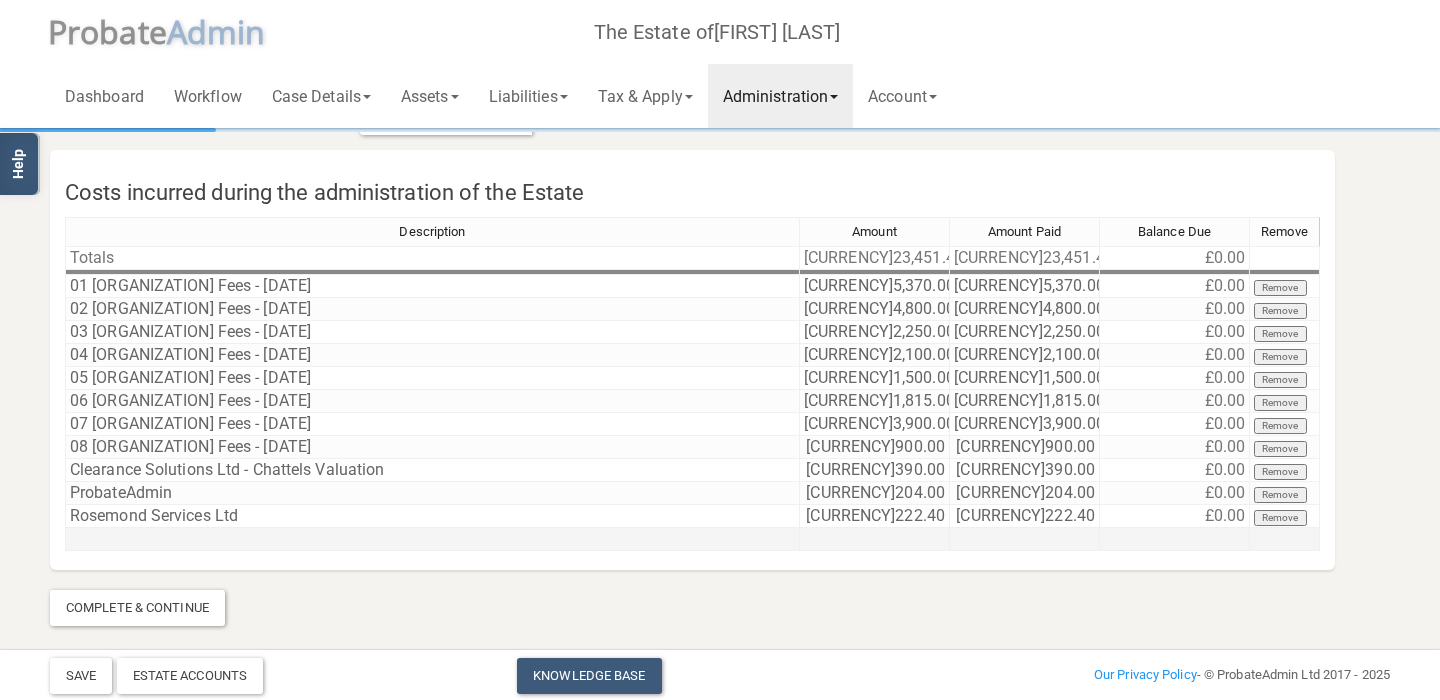 click at bounding box center [432, 539] 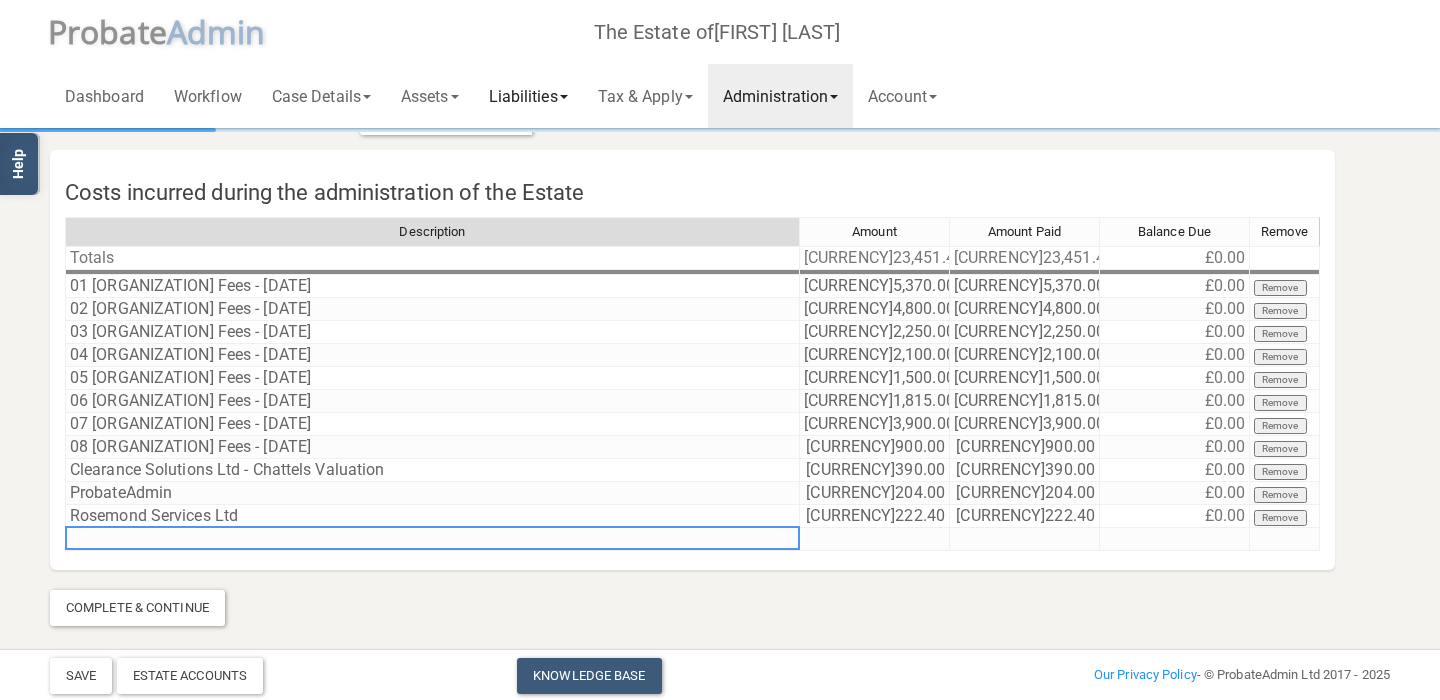 click on "Liabilities" at bounding box center (528, 96) 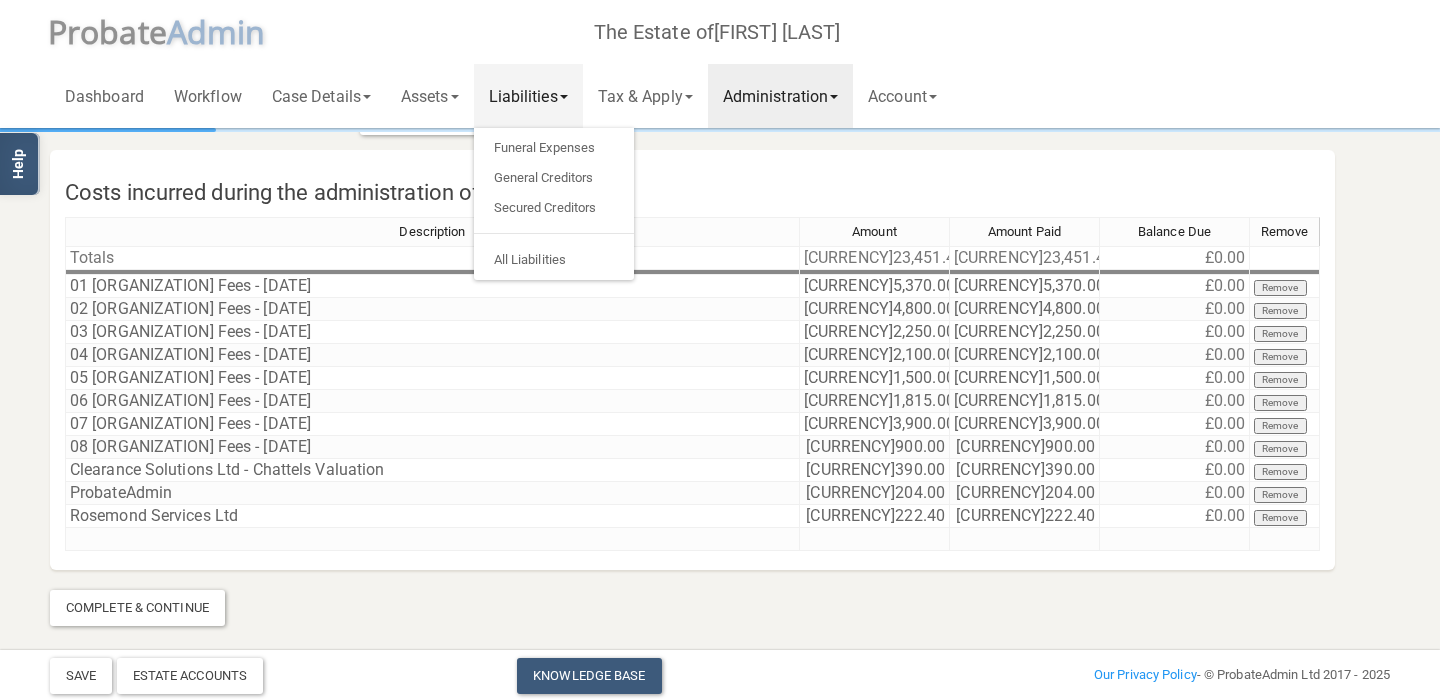 click on "Administration" at bounding box center (780, 96) 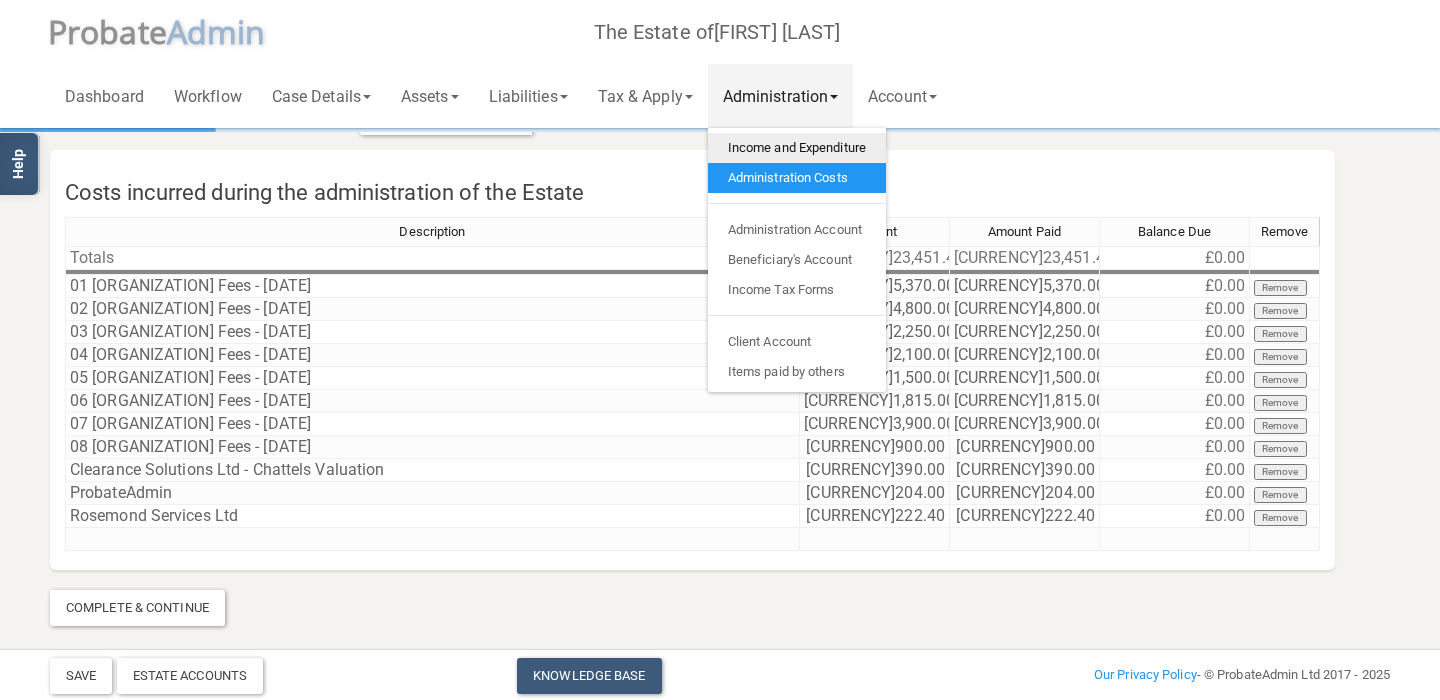 click on "Income and Expenditure" at bounding box center (797, 148) 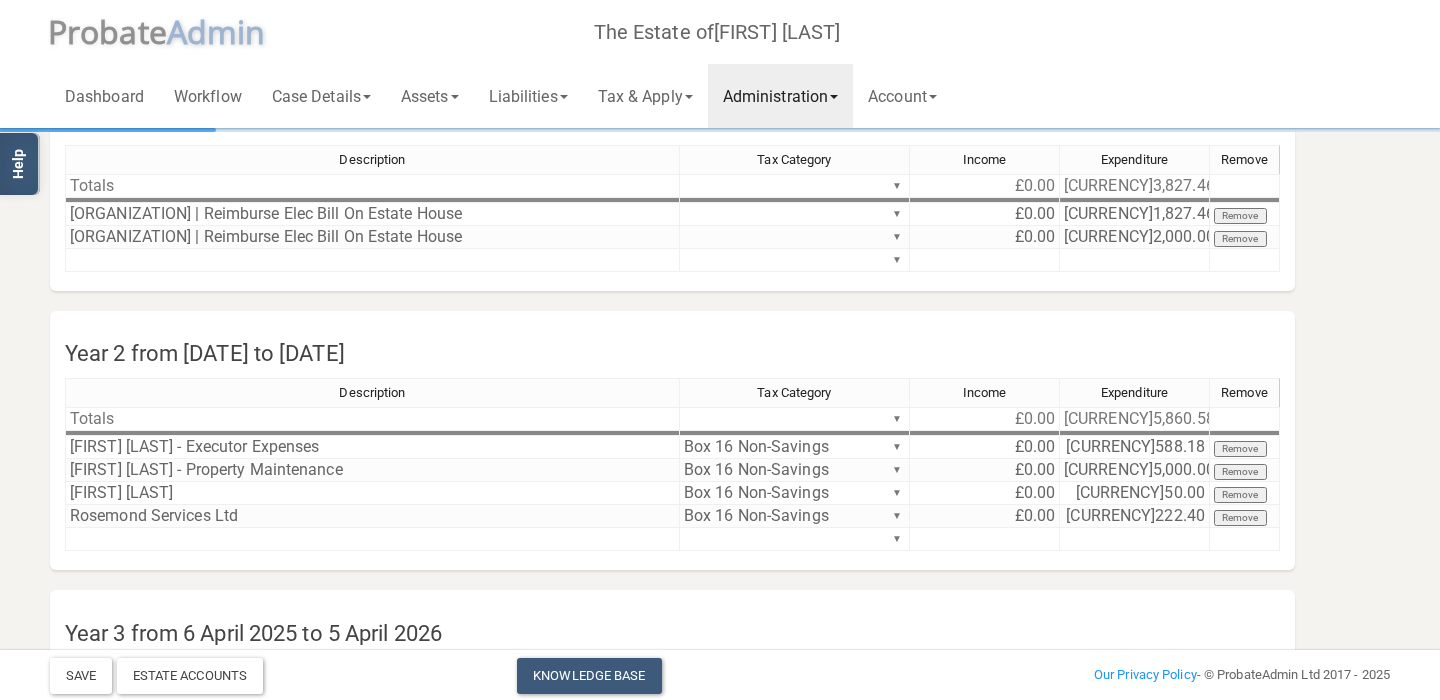 scroll, scrollTop: 240, scrollLeft: 0, axis: vertical 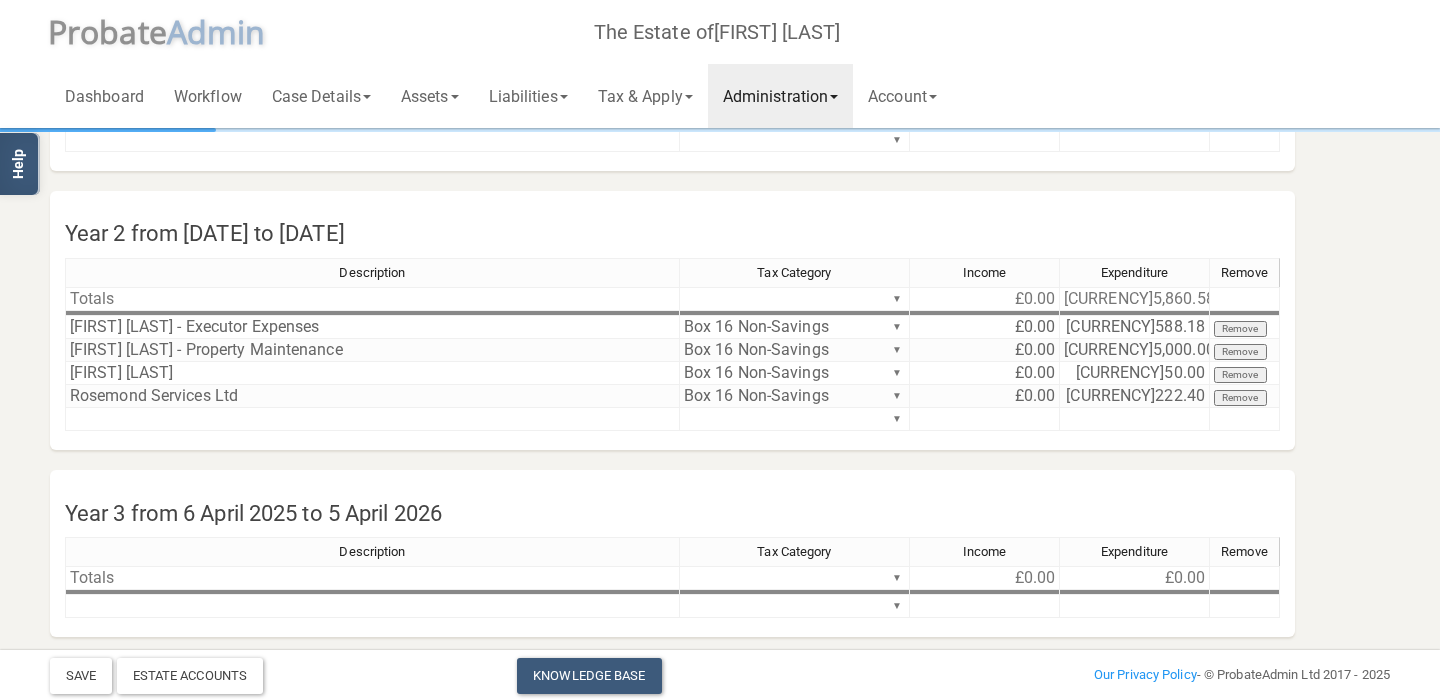 click on "Administration" at bounding box center (780, 96) 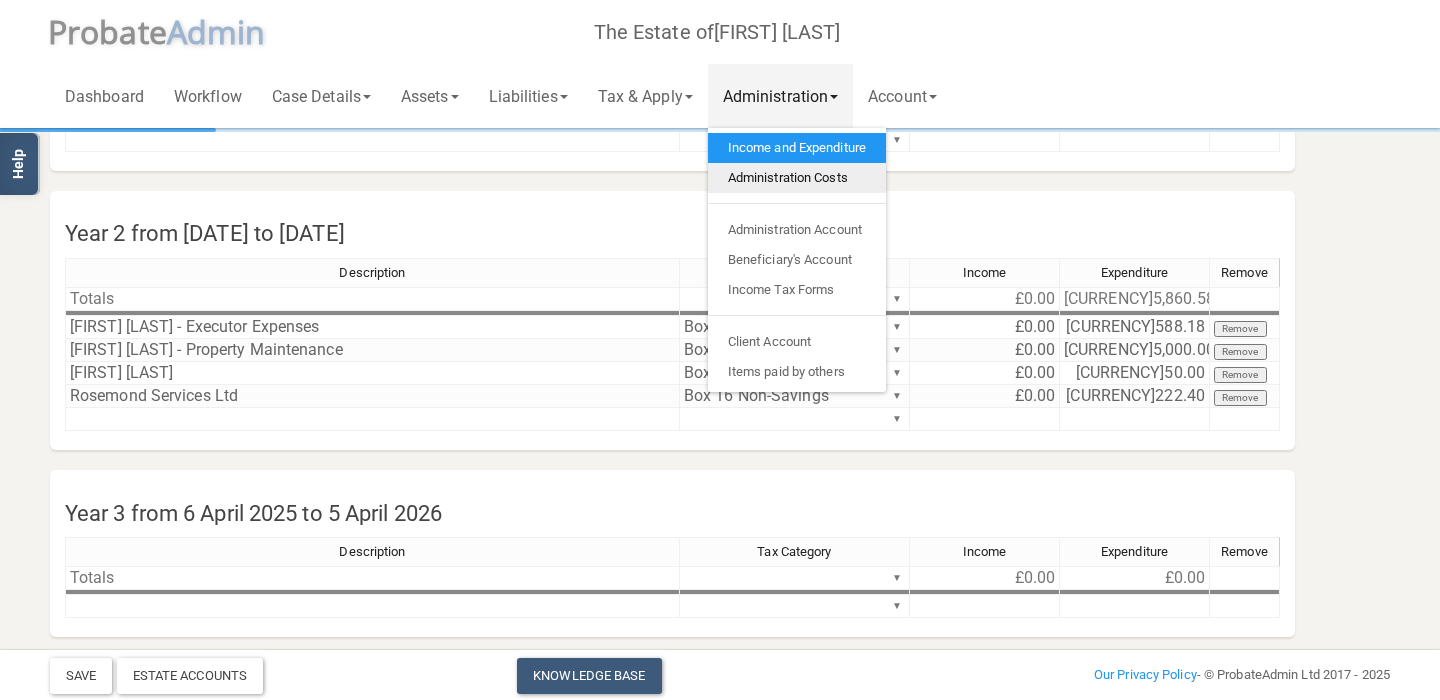 click on "Administration Costs" at bounding box center (797, 178) 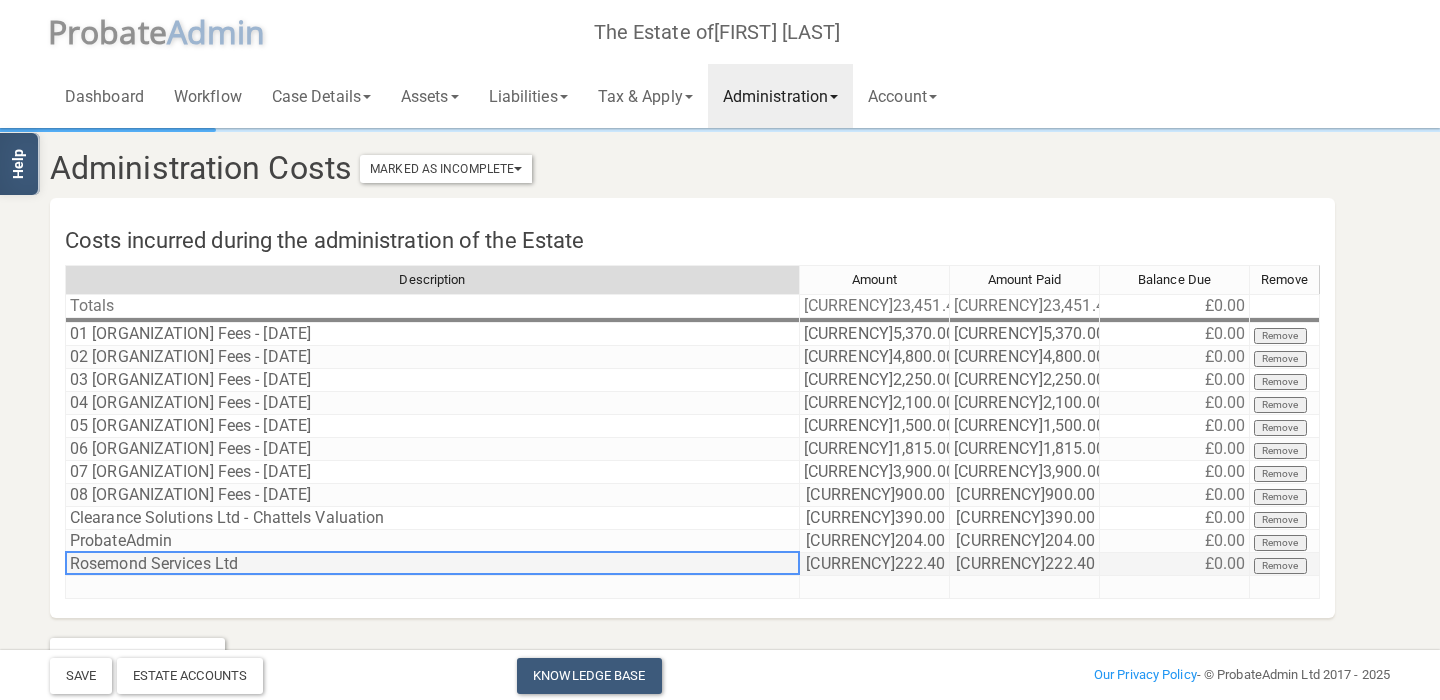 click on "Rosemond Services Ltd" at bounding box center (432, 564) 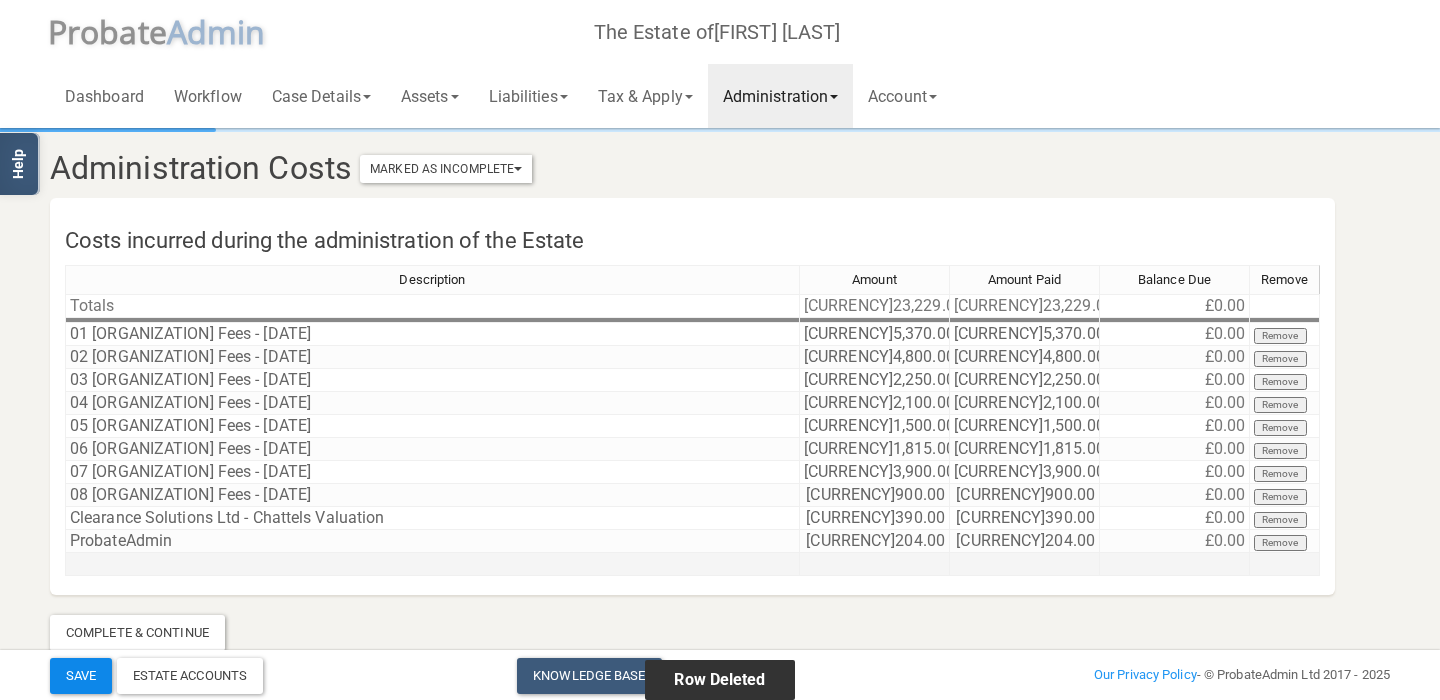 click on "Save" at bounding box center (81, 676) 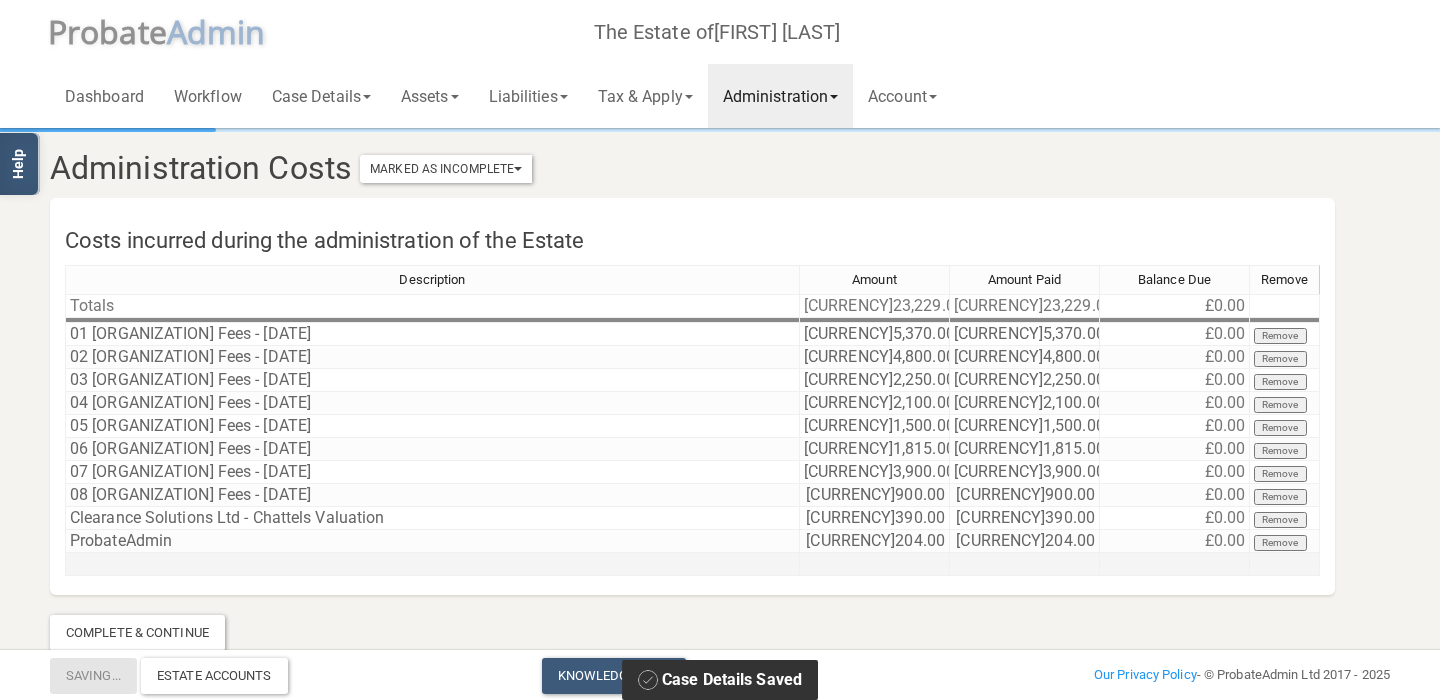 click on "Administration" at bounding box center (780, 96) 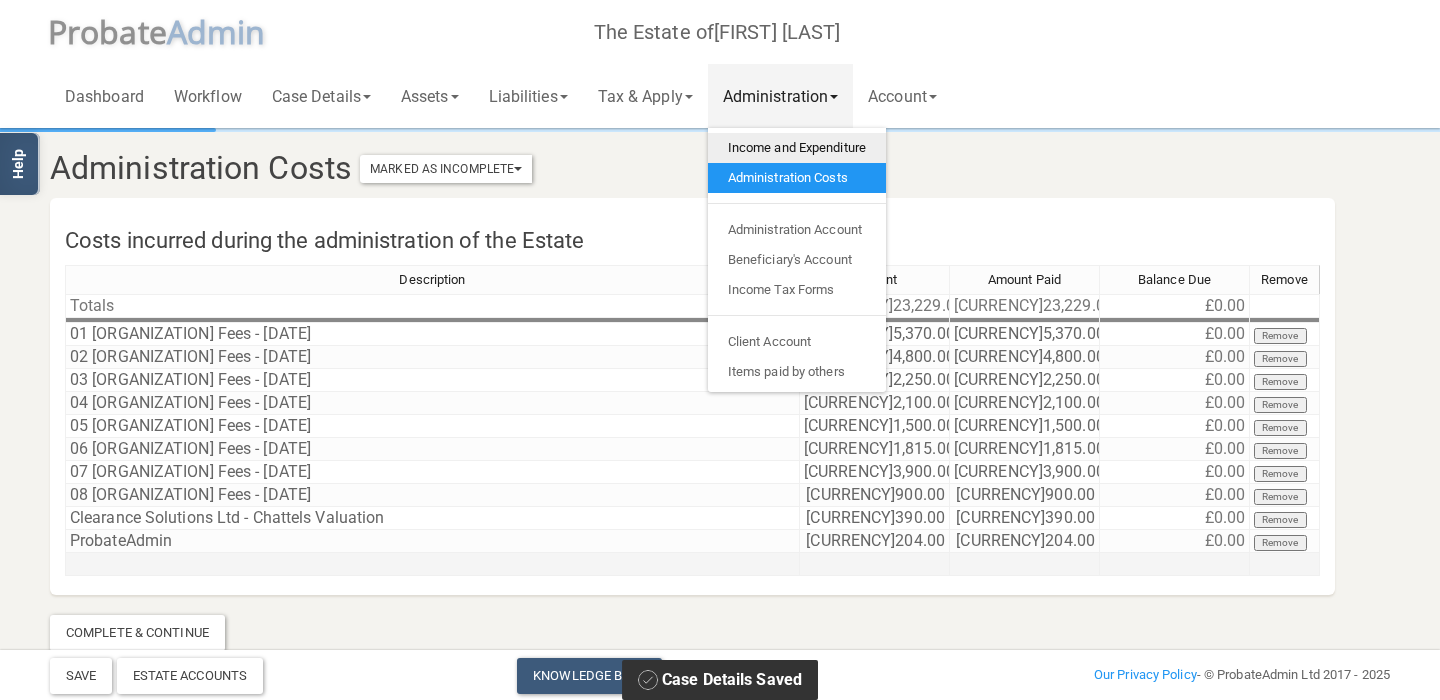 click on "Income and Expenditure" at bounding box center [797, 148] 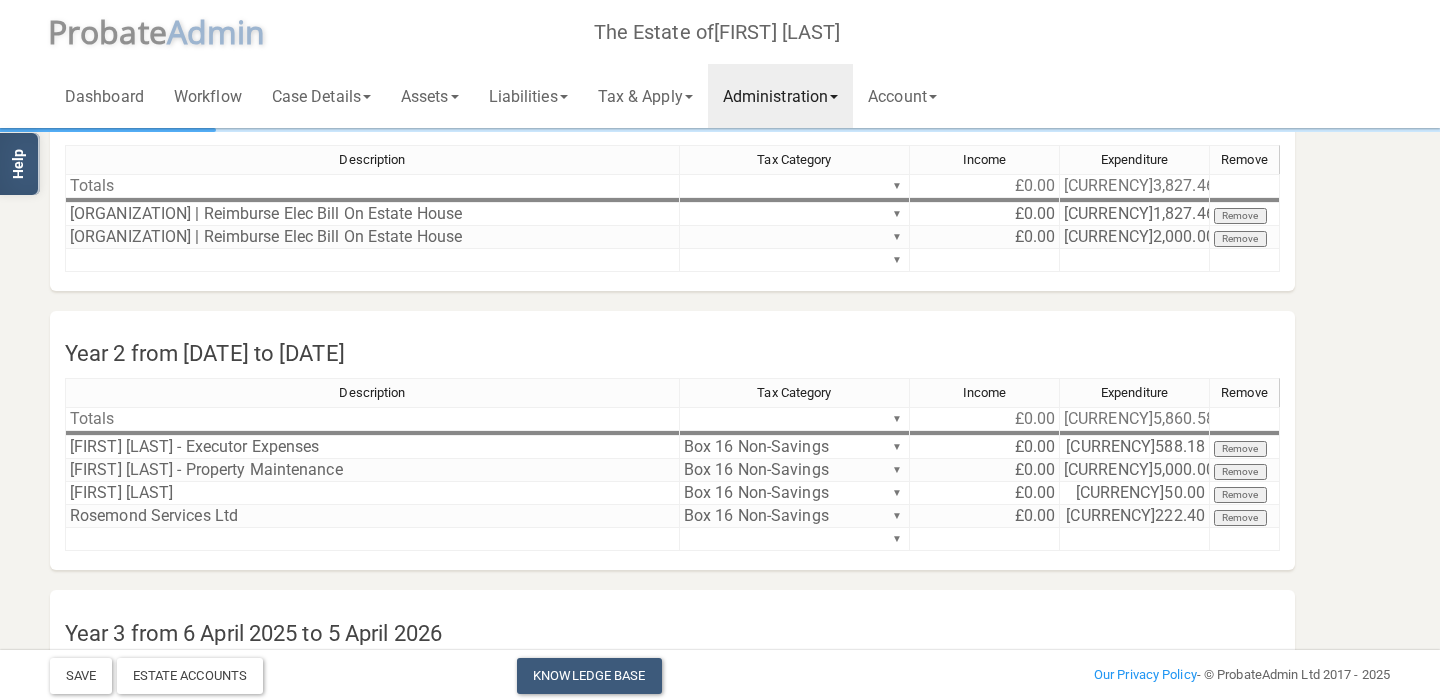 scroll, scrollTop: 240, scrollLeft: 0, axis: vertical 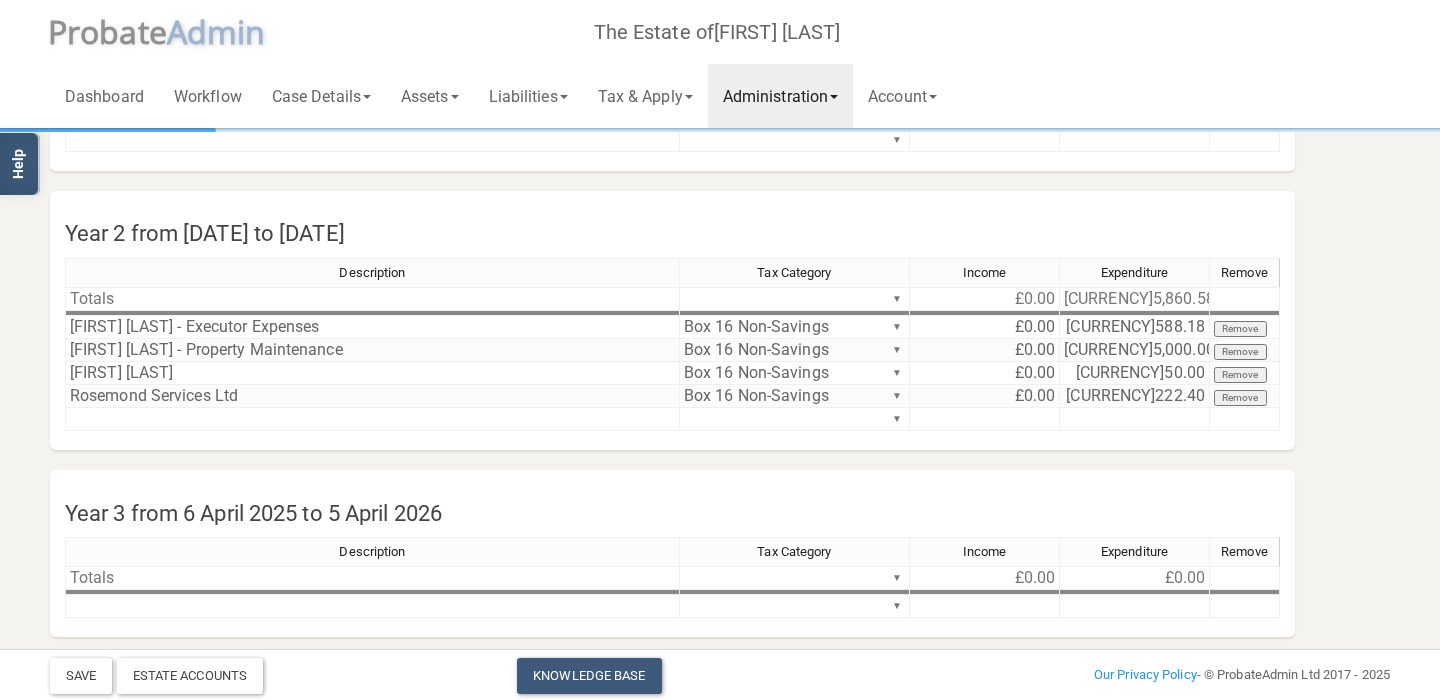 click on "Administration" at bounding box center [780, 96] 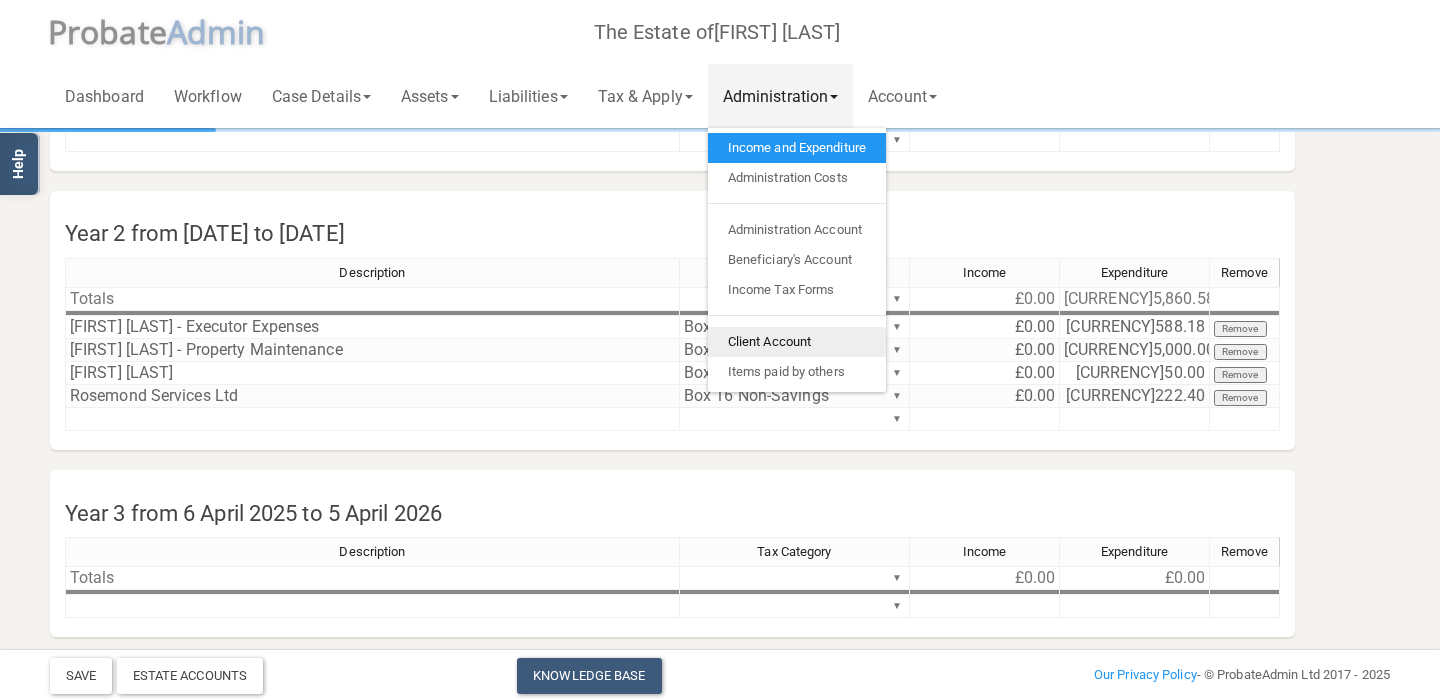 click on "Client Account" at bounding box center [797, 342] 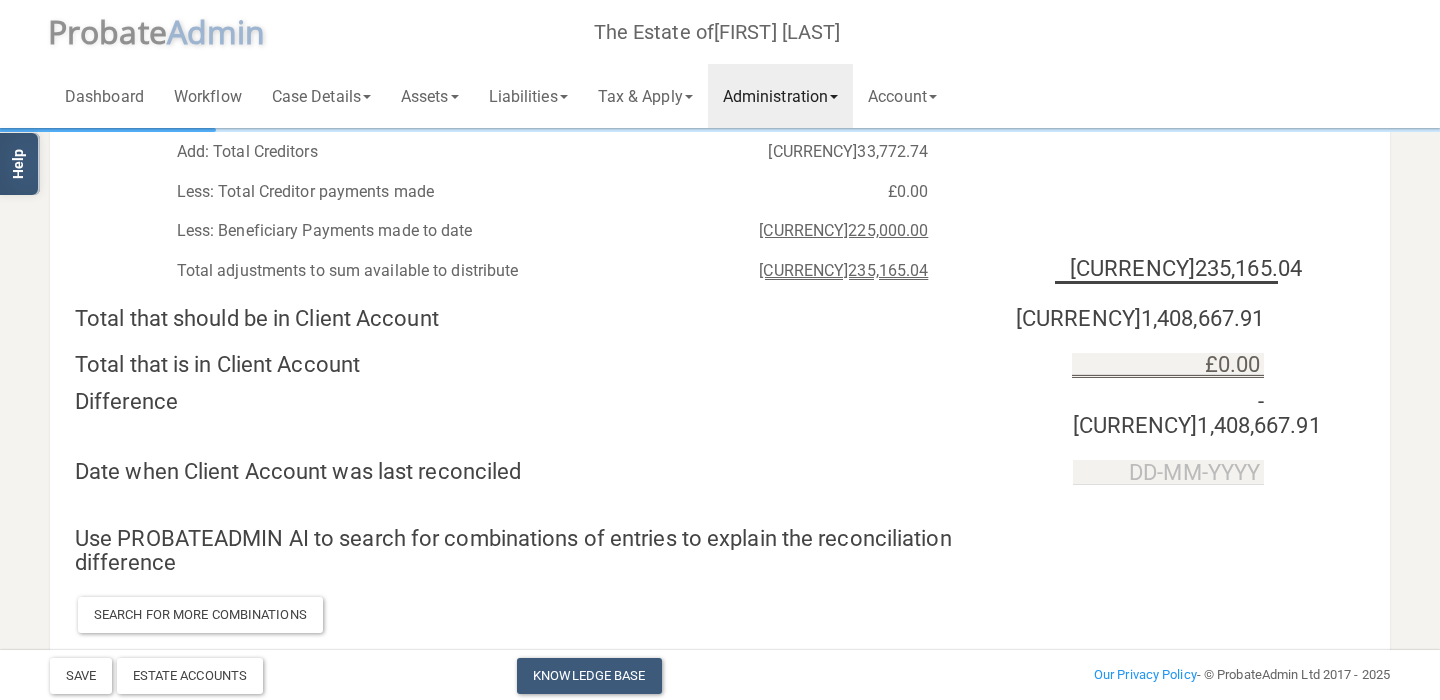 scroll, scrollTop: 0, scrollLeft: 0, axis: both 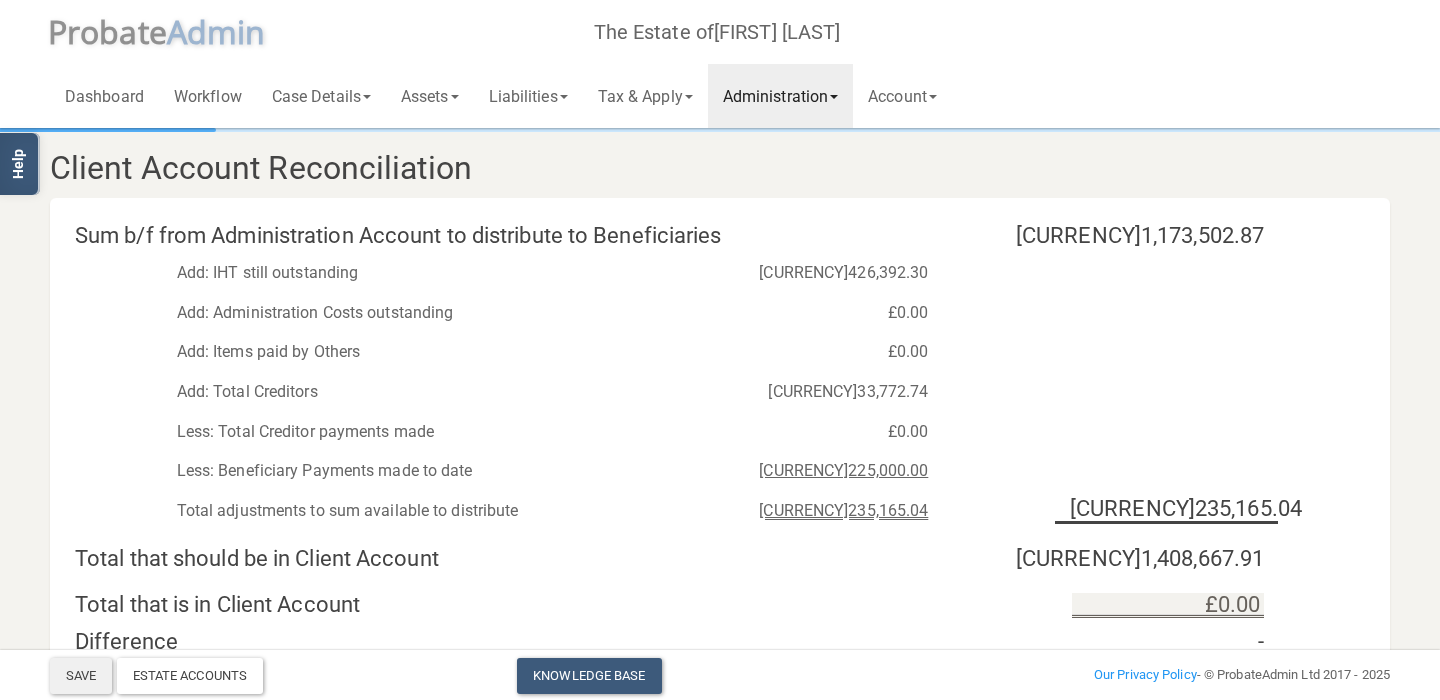 click on "Save" at bounding box center (81, 676) 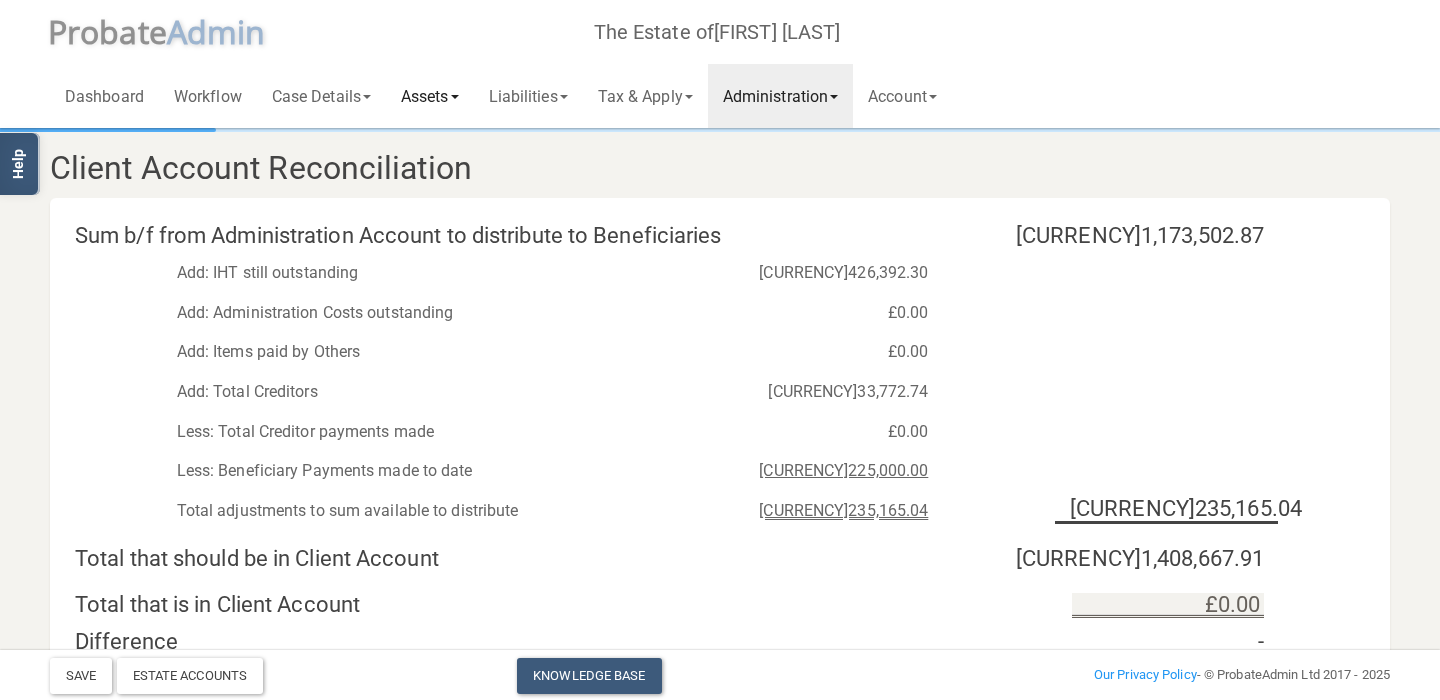 click on "Assets" at bounding box center (430, 96) 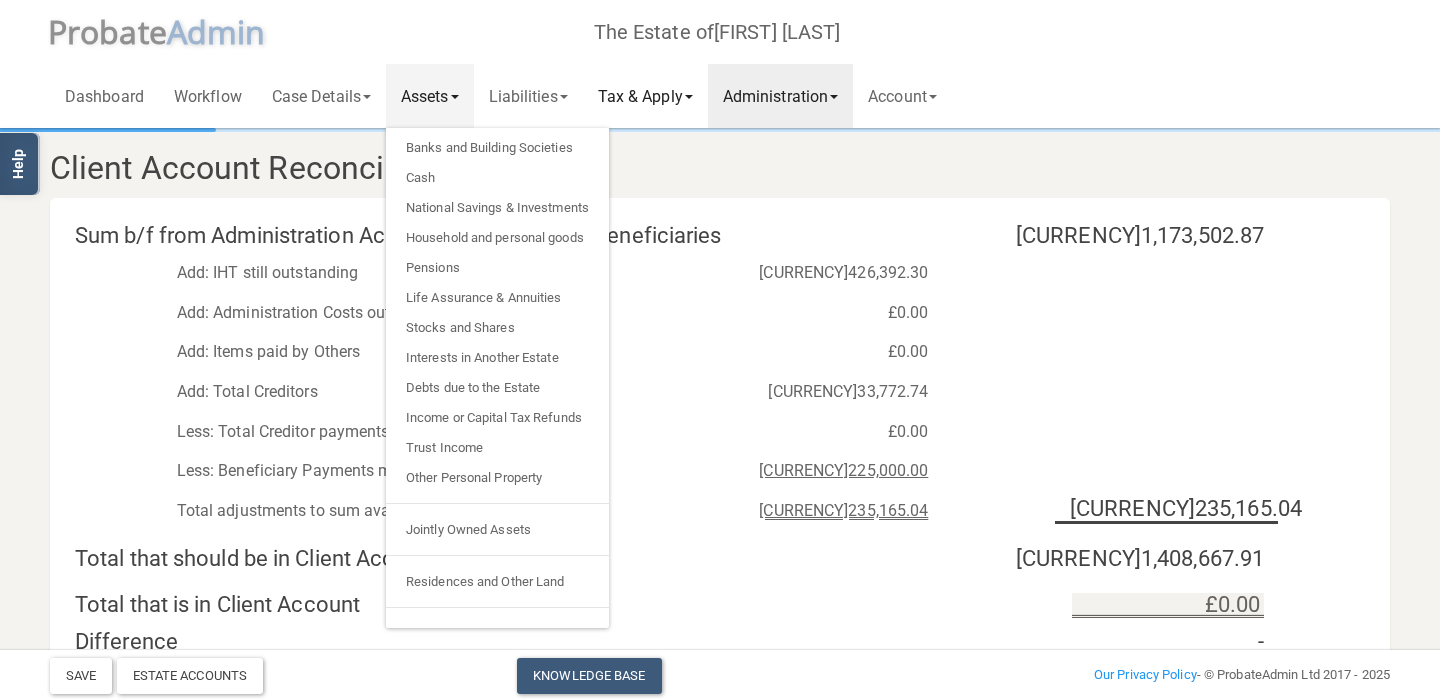 click on "Tax & Apply" at bounding box center [645, 96] 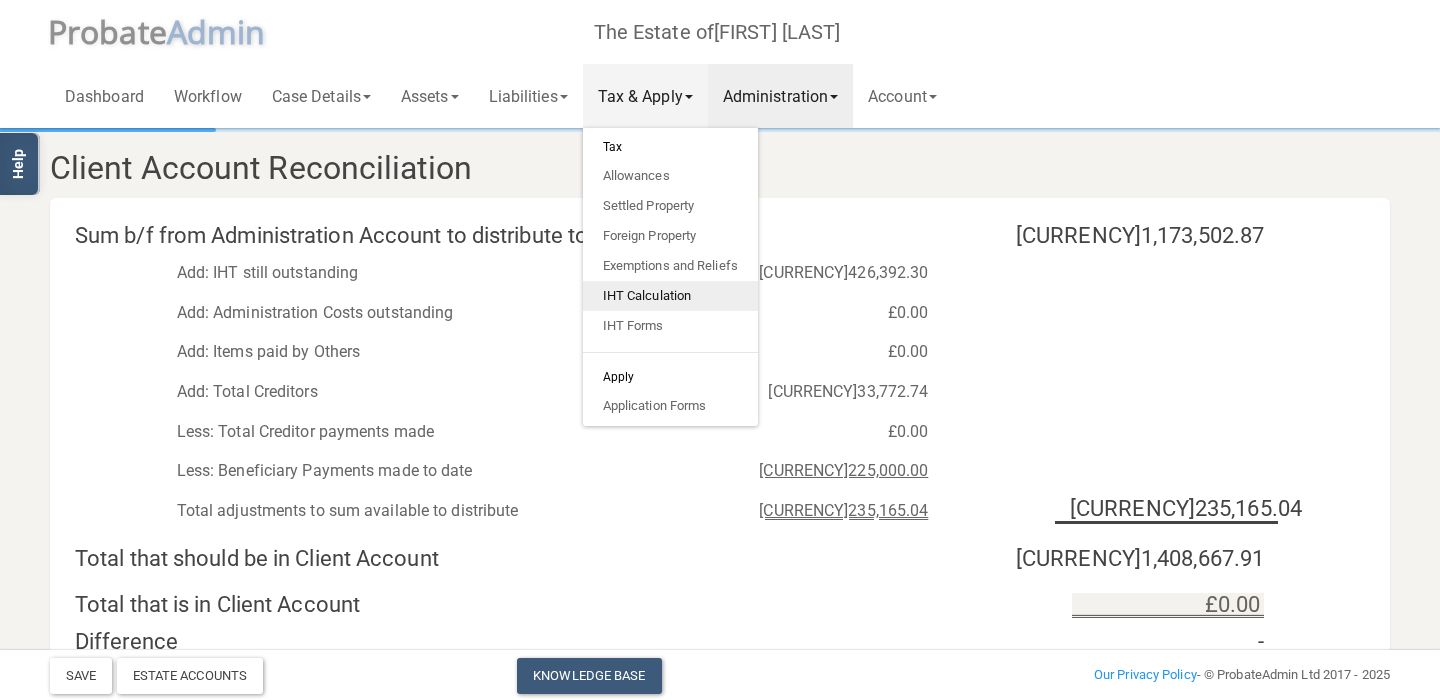 click on "IHT Calculation" at bounding box center (670, 296) 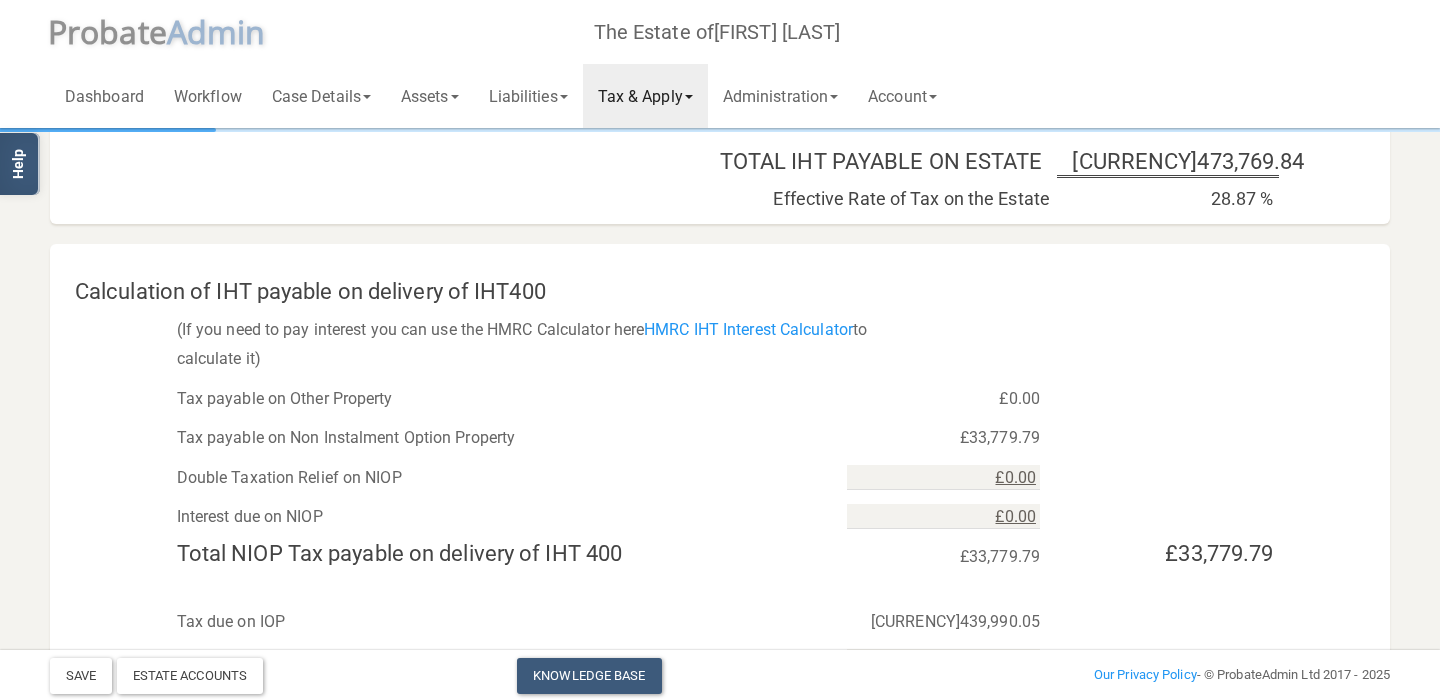 scroll, scrollTop: 1405, scrollLeft: 0, axis: vertical 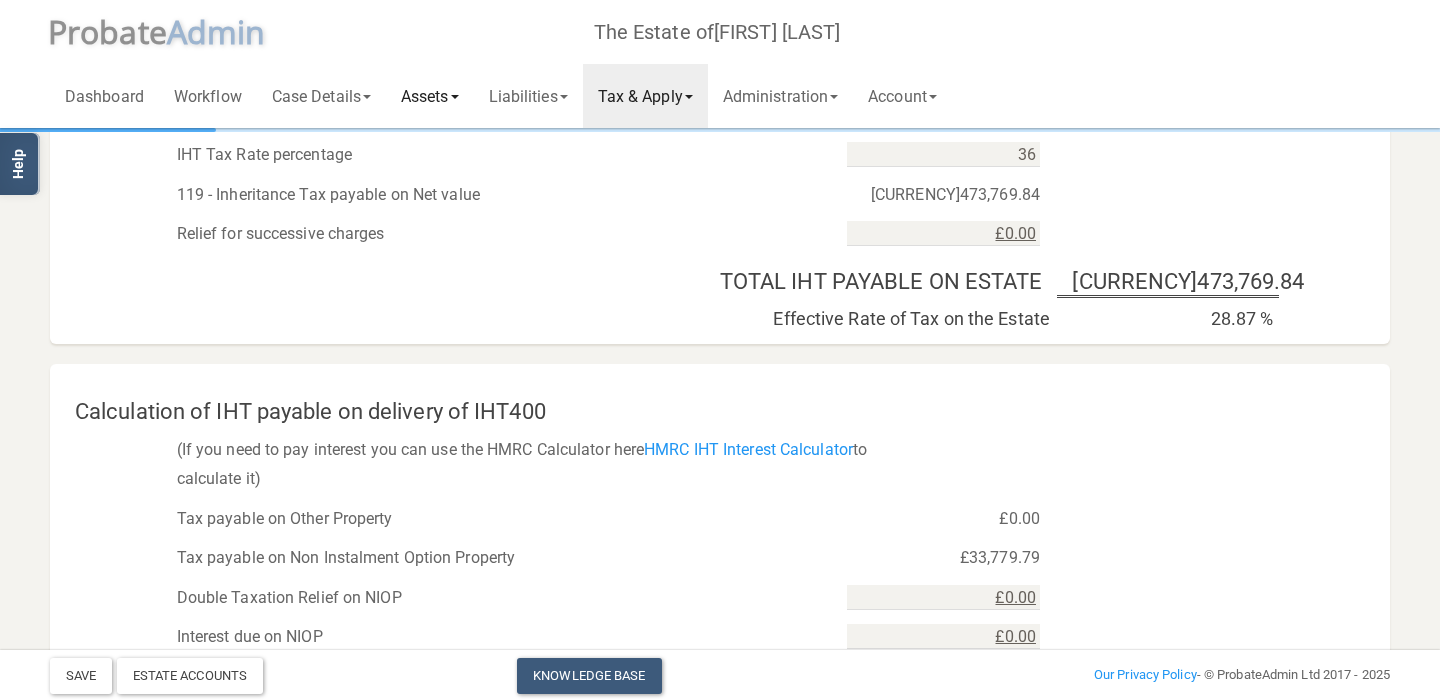 click on "Assets" at bounding box center [430, 96] 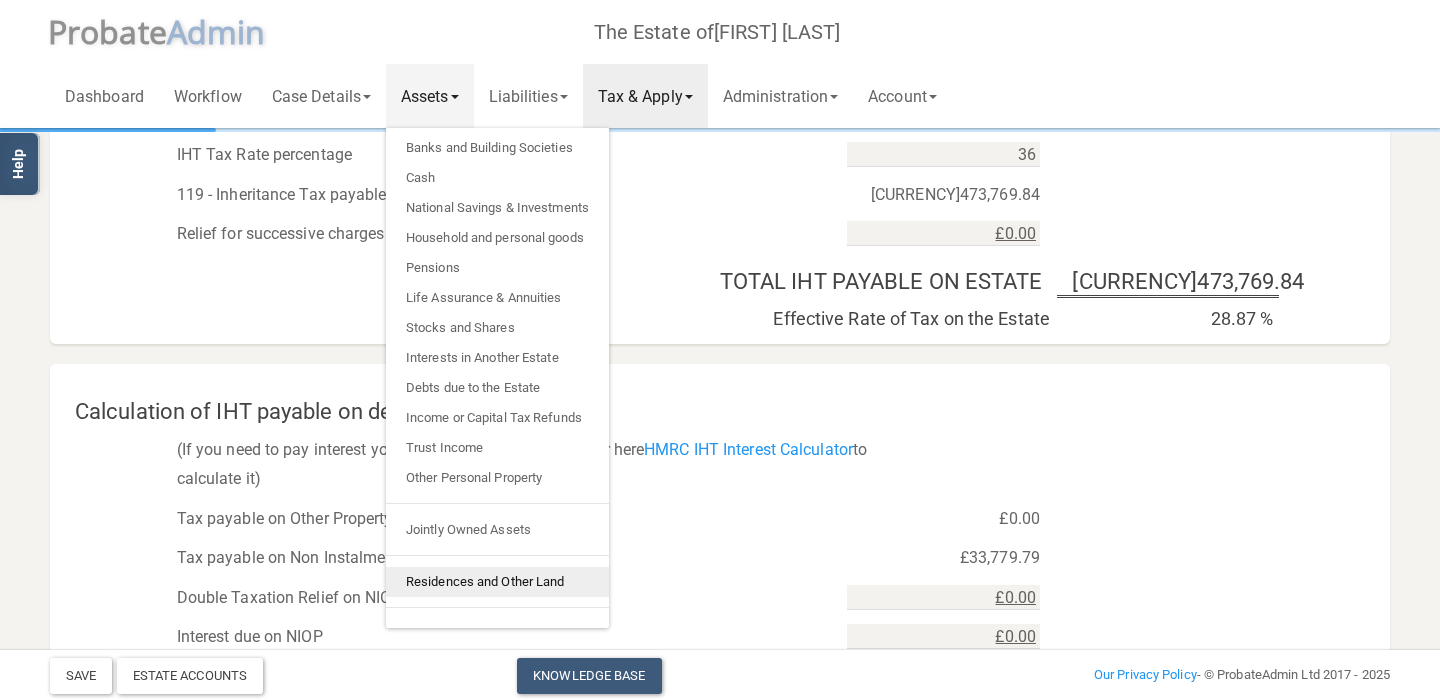 click on "Residences and Other Land" at bounding box center (497, 582) 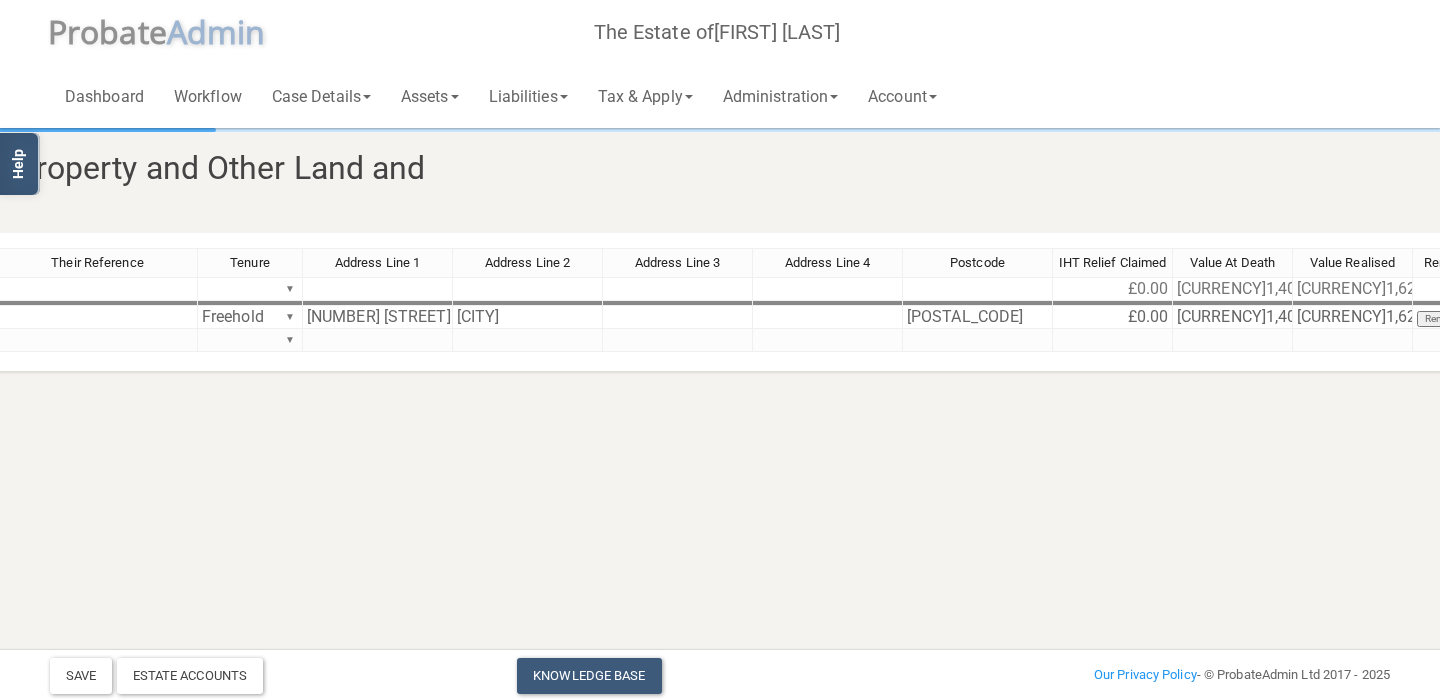 scroll, scrollTop: 0, scrollLeft: 705, axis: horizontal 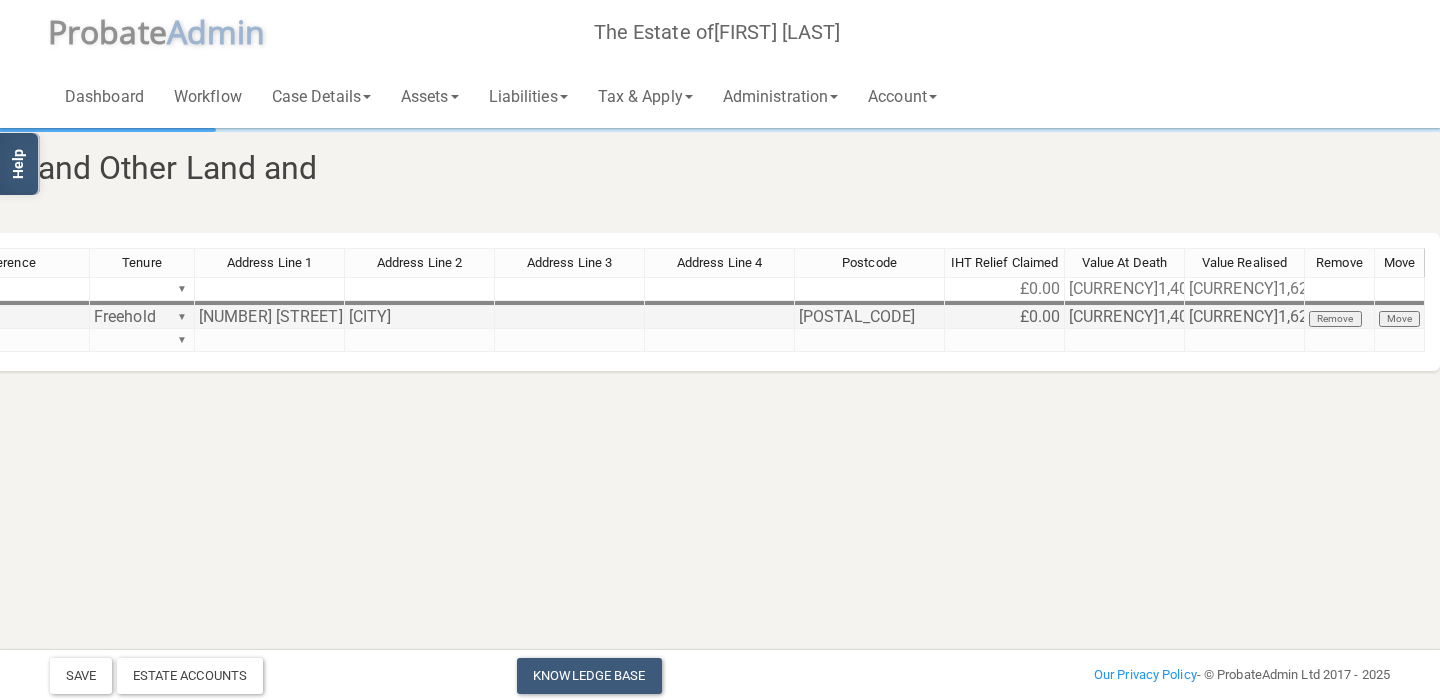 click on "[CURRENCY]1,400,000.00" at bounding box center (1125, 317) 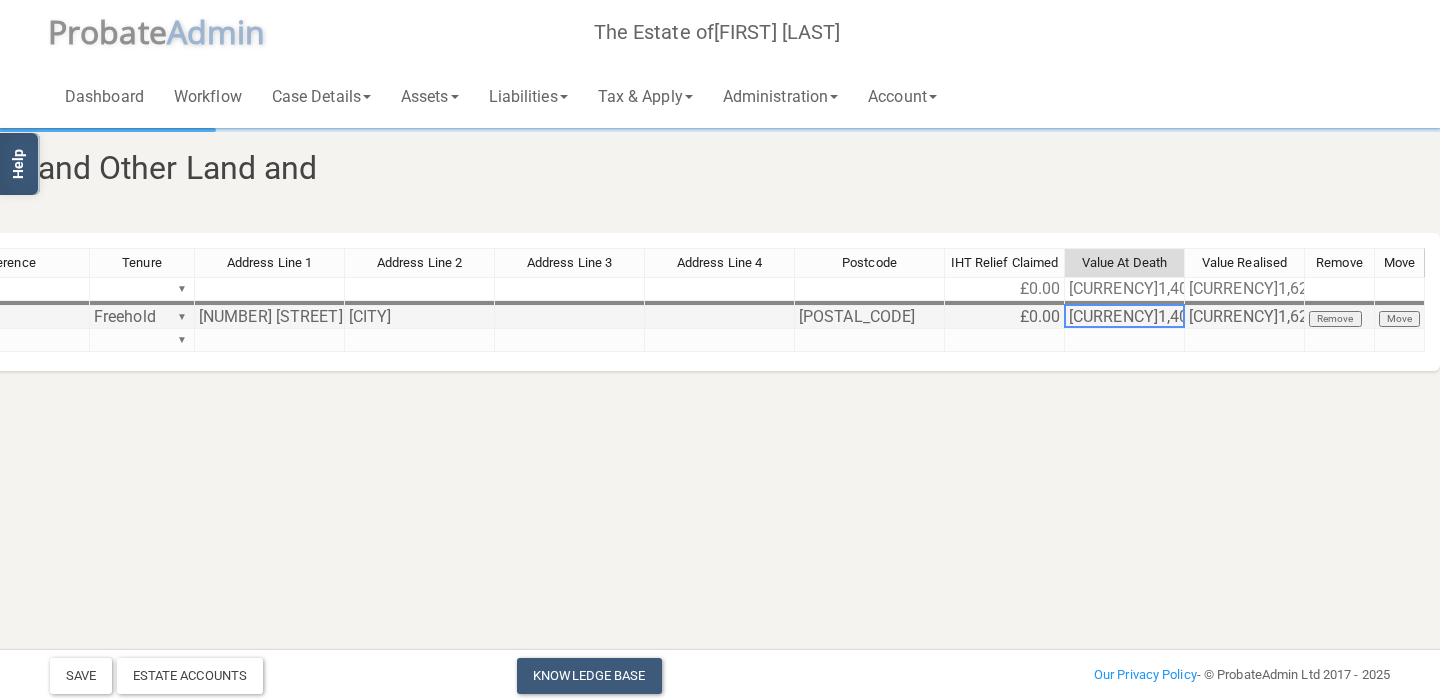 click on "[CURRENCY]1,400,000.00" at bounding box center [1125, 317] 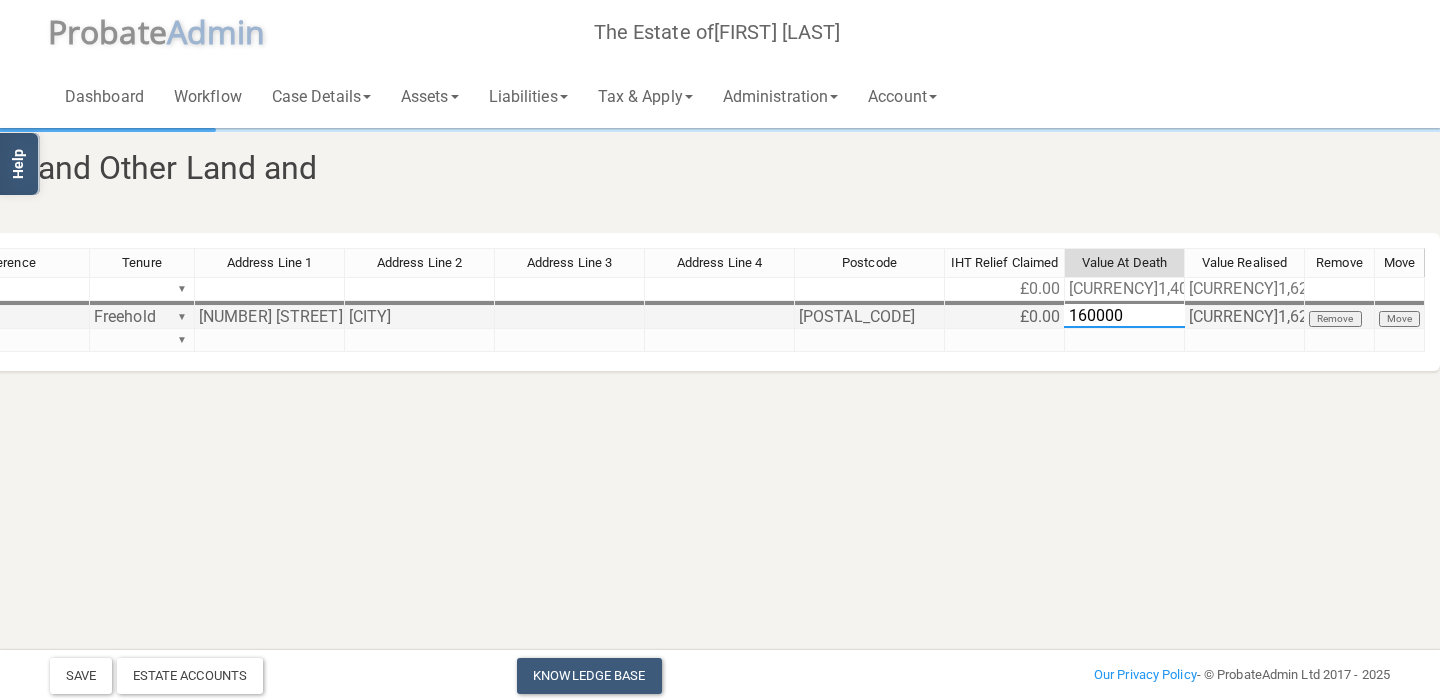 type on "1600000" 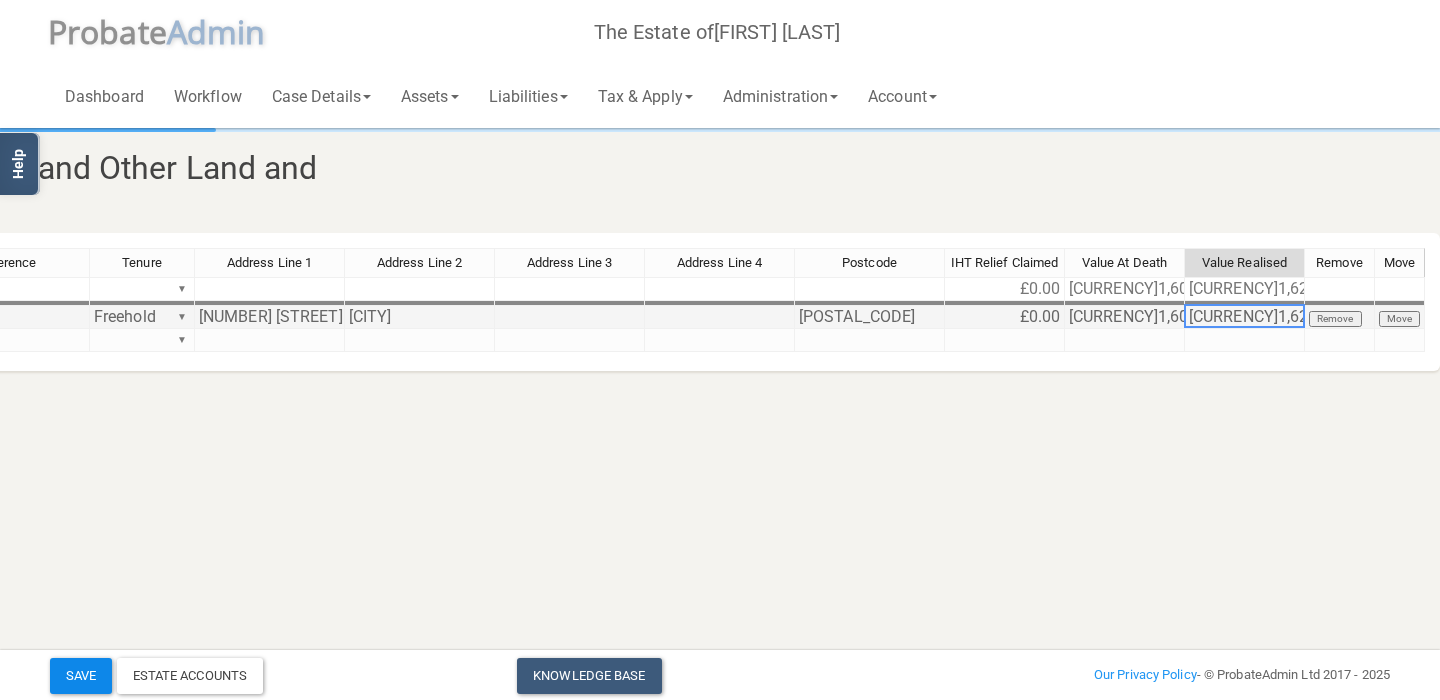 click on "Save" at bounding box center [81, 676] 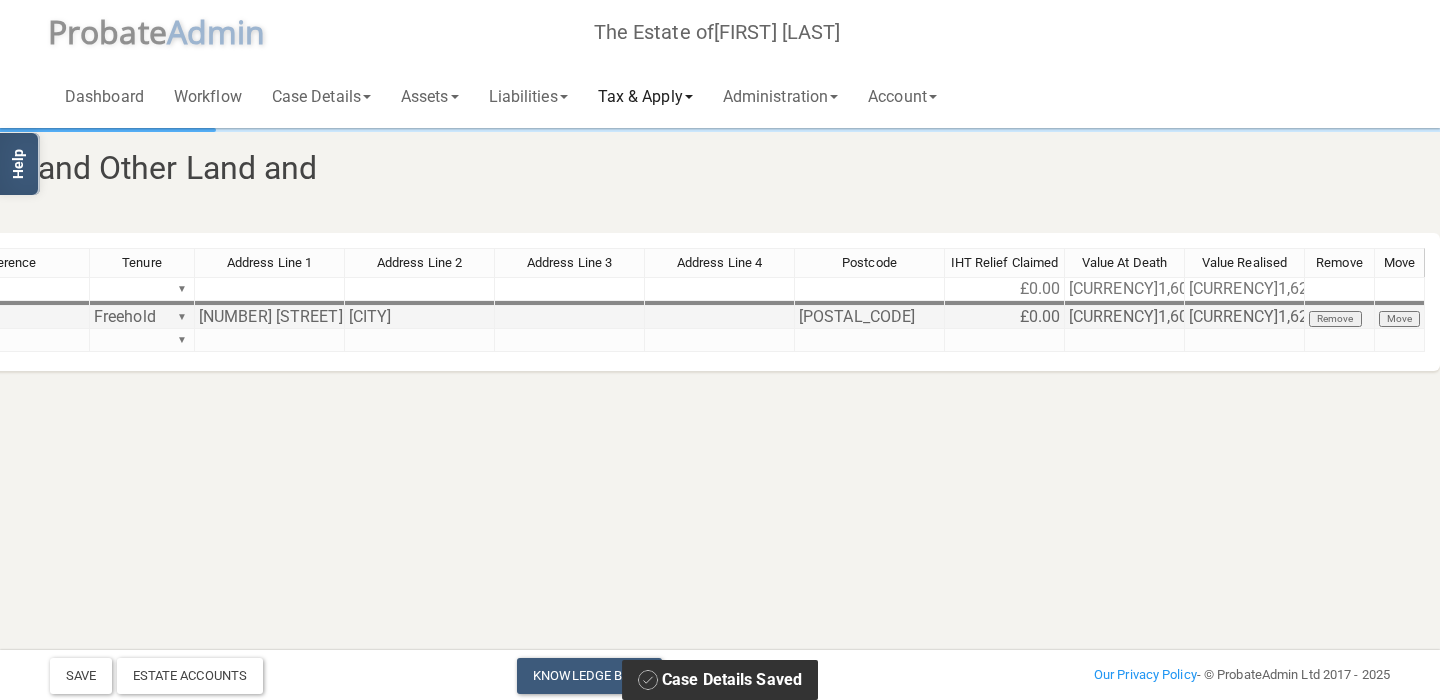 click on "Tax & Apply" at bounding box center (645, 96) 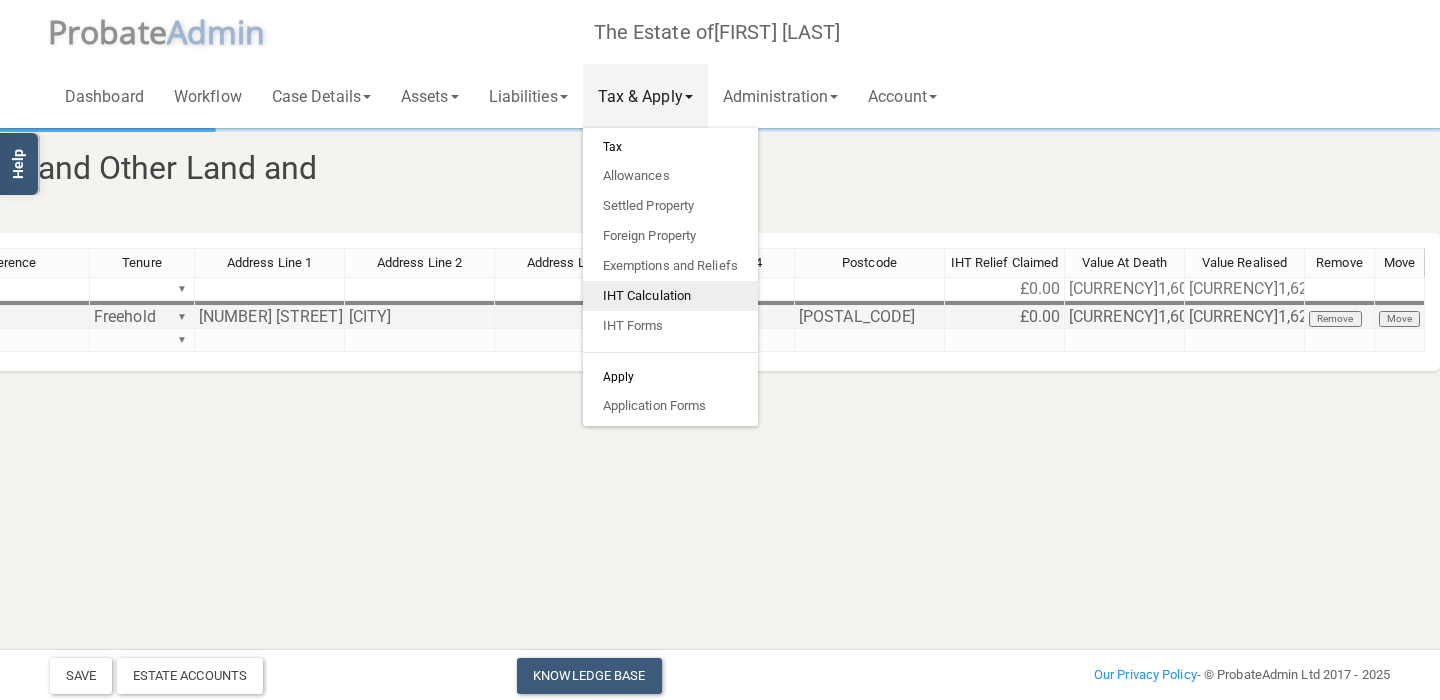 click on "IHT Calculation" at bounding box center [670, 296] 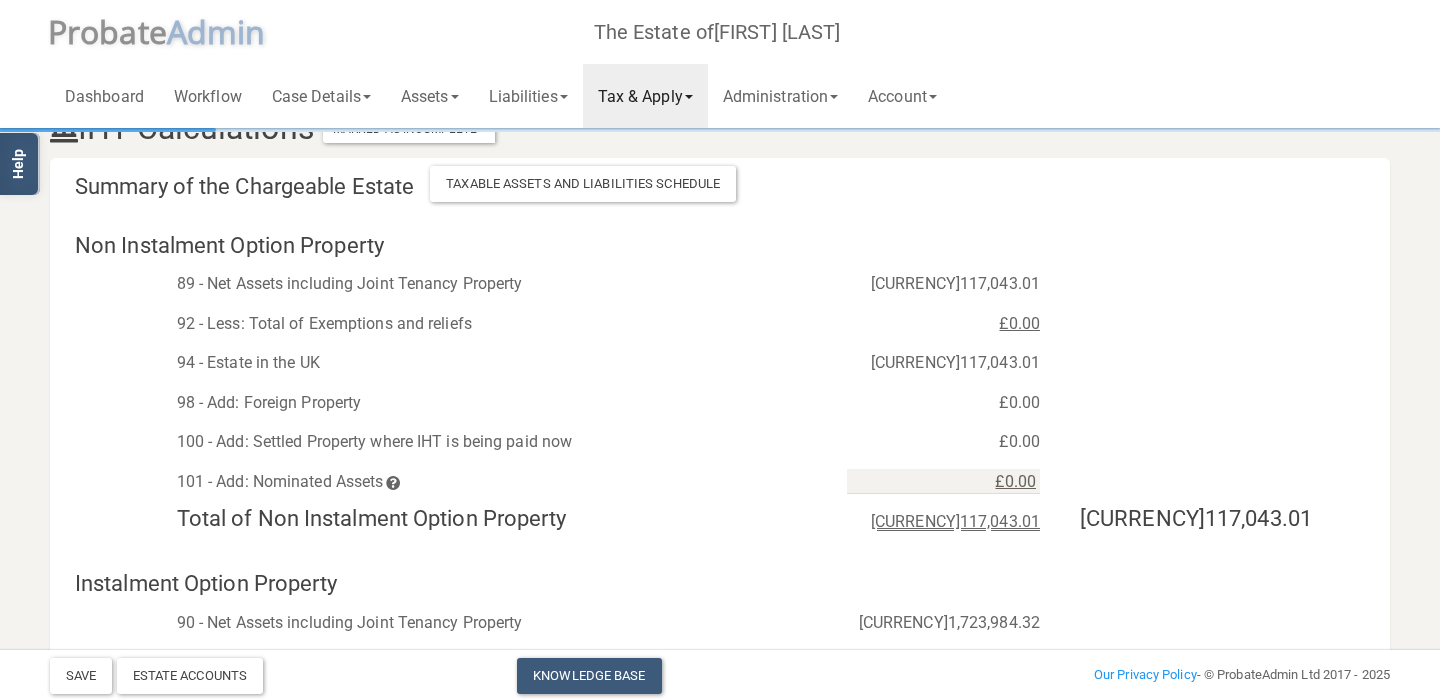 scroll, scrollTop: 0, scrollLeft: 0, axis: both 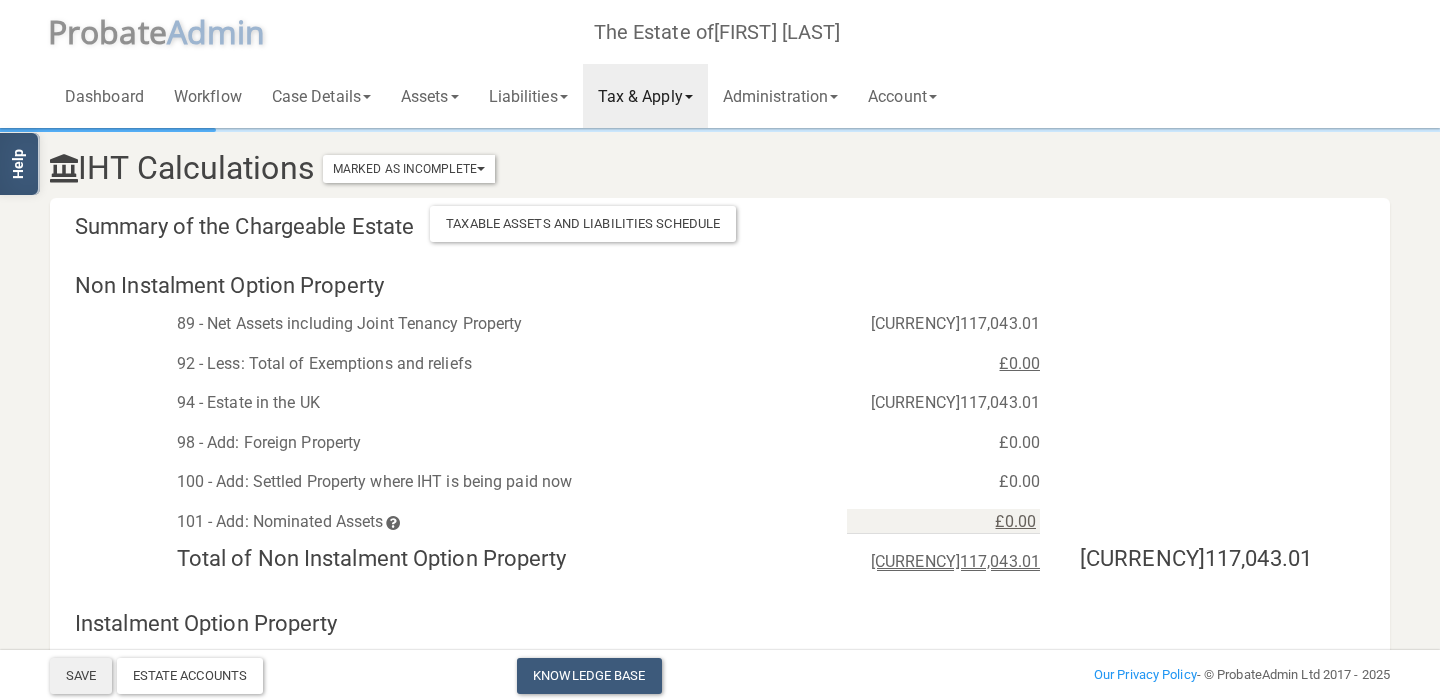 click on "Save" at bounding box center (81, 676) 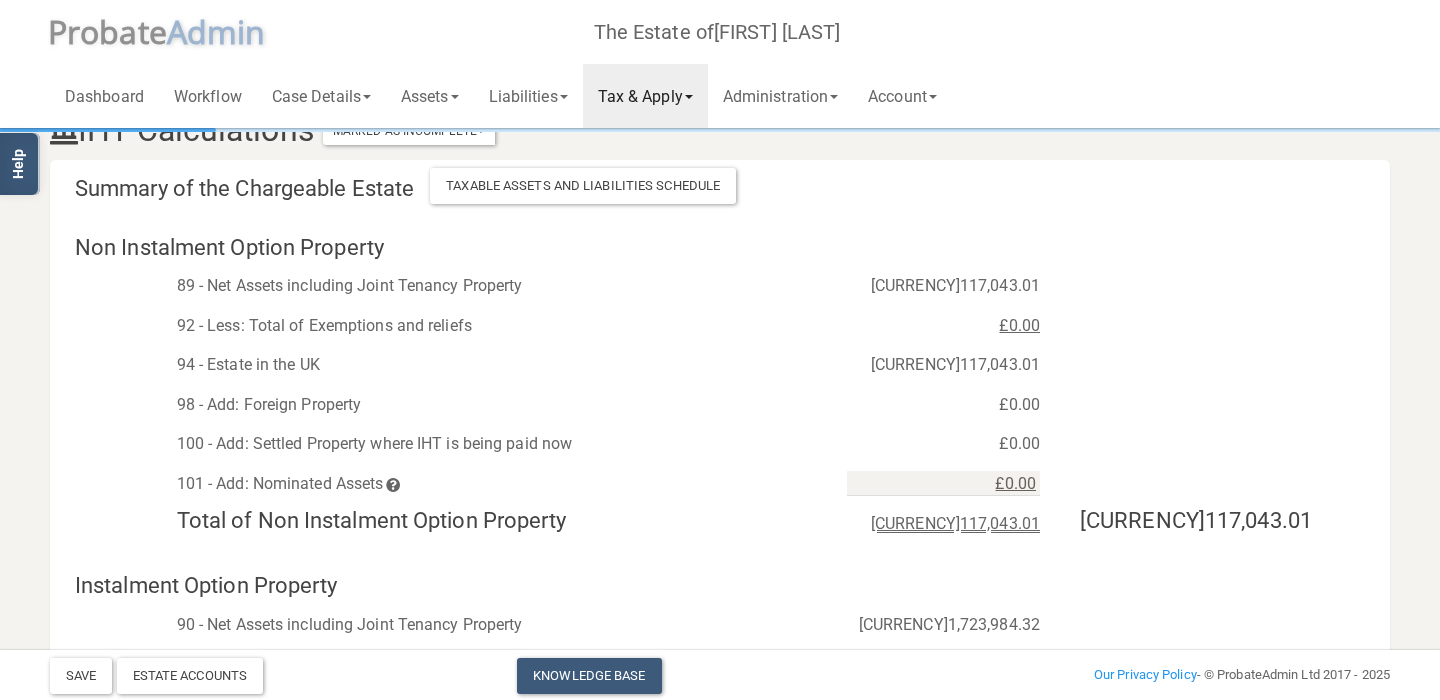 scroll, scrollTop: 0, scrollLeft: 0, axis: both 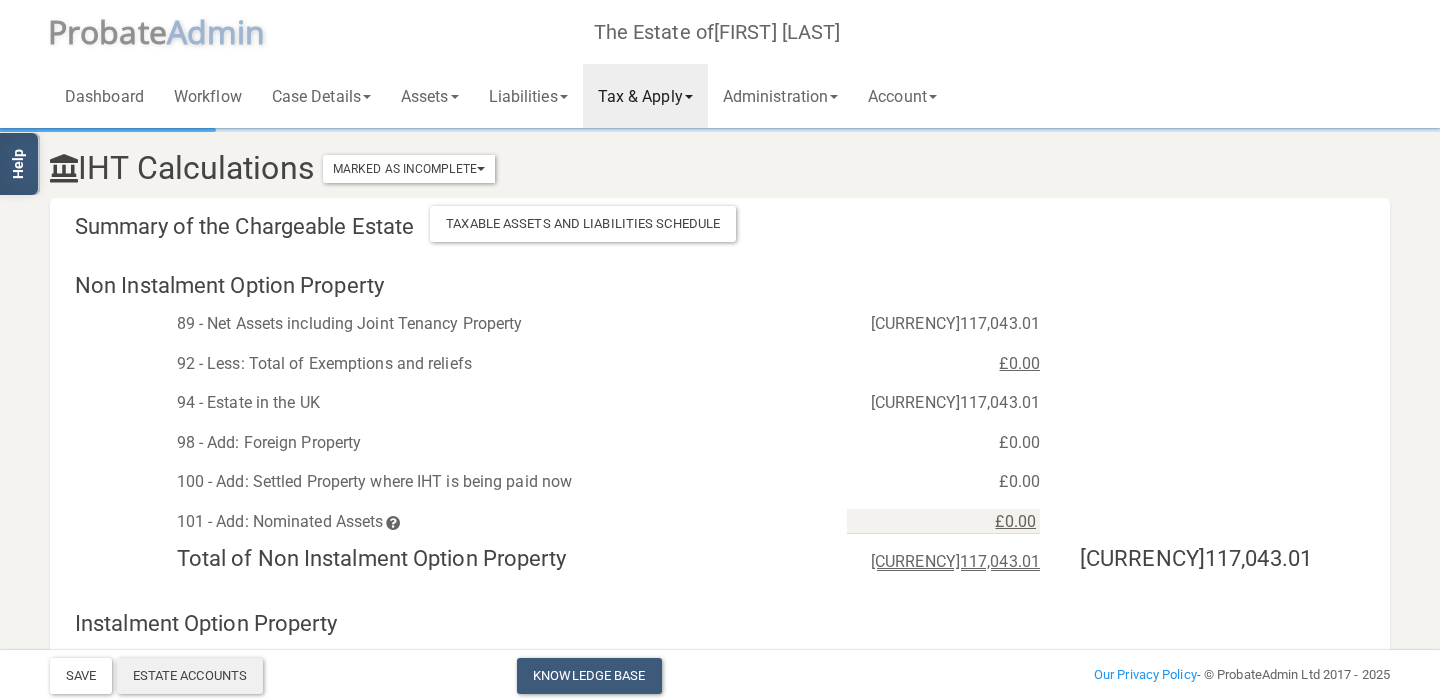 click on "Estate Accounts" at bounding box center (190, 676) 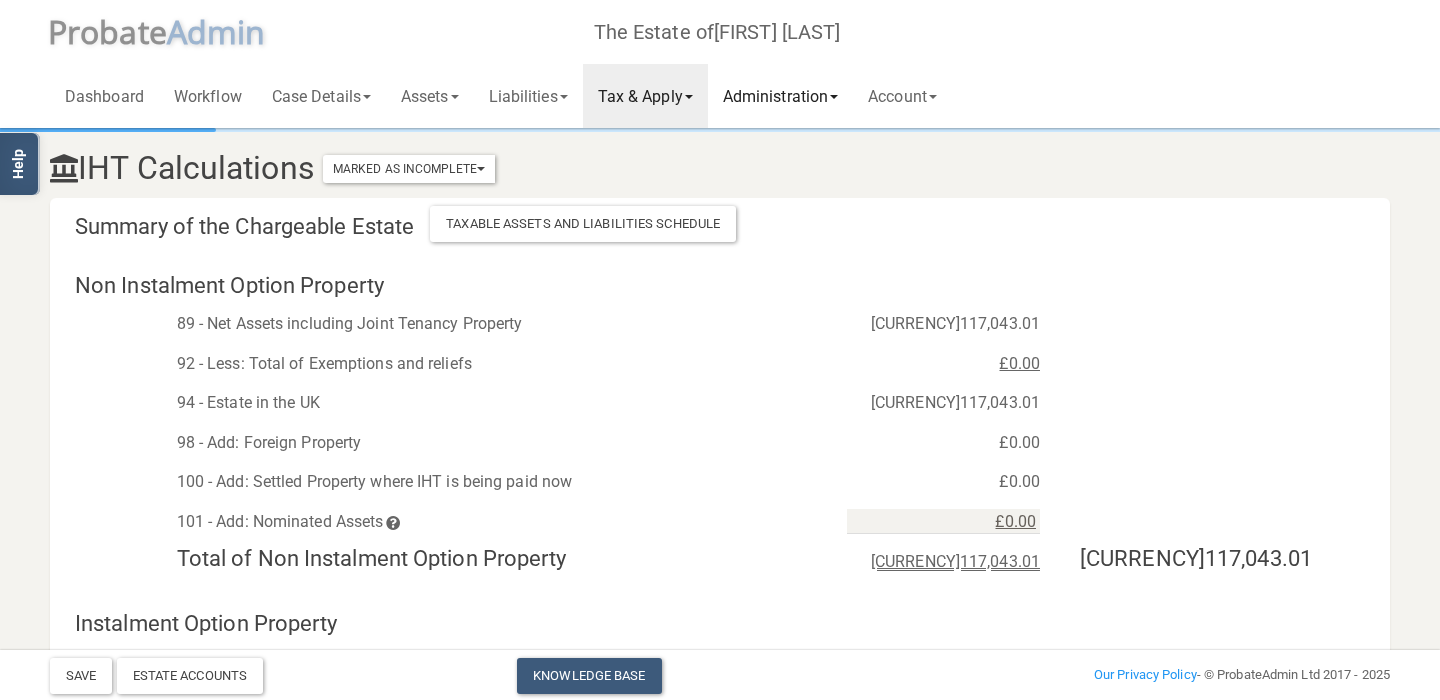 click on "Administration" at bounding box center [780, 96] 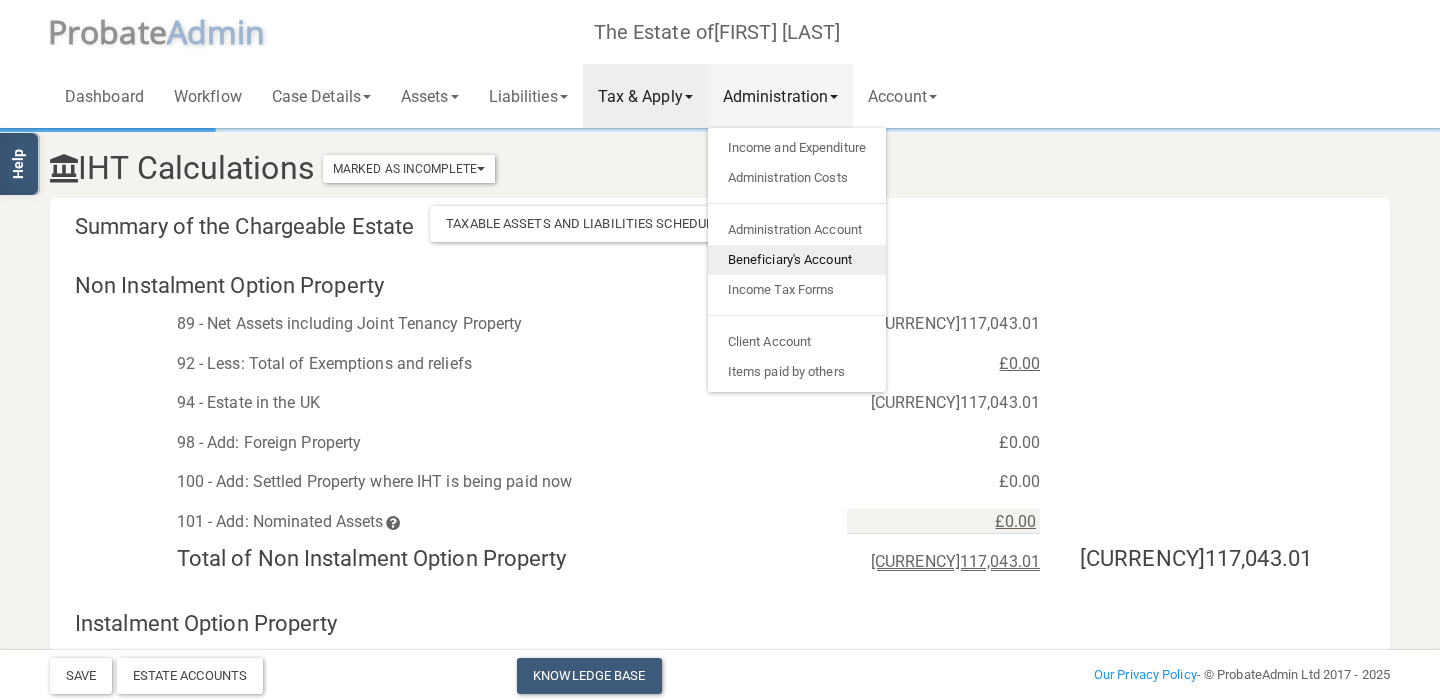 click on "Beneficiary's Account" at bounding box center (797, 260) 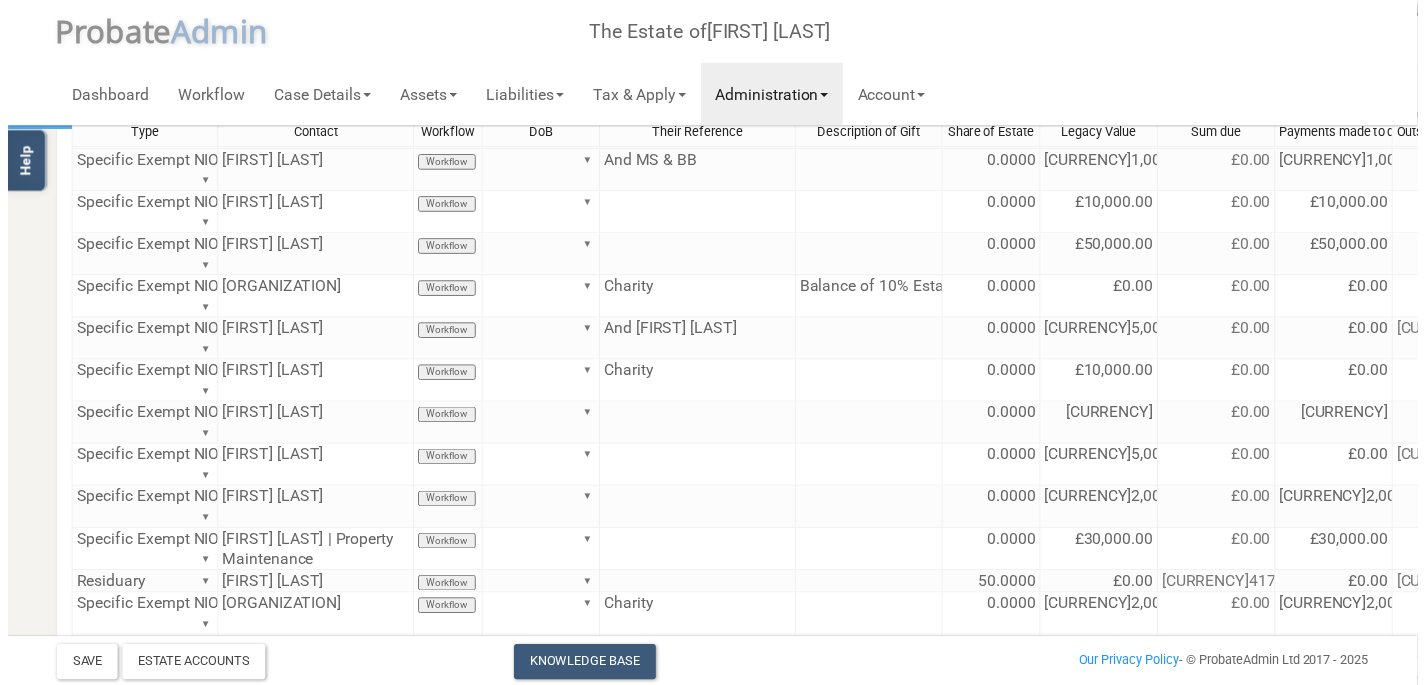 scroll, scrollTop: 0, scrollLeft: 0, axis: both 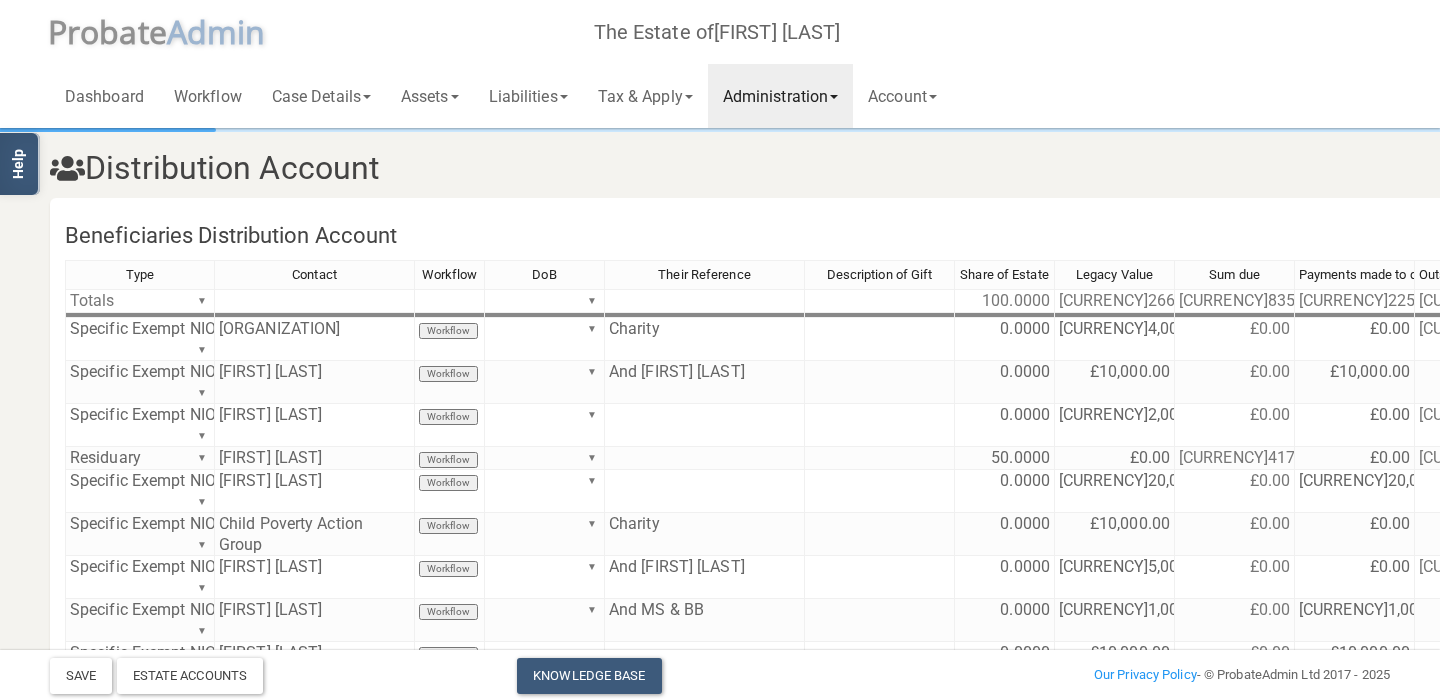 click on "Administration" at bounding box center [780, 96] 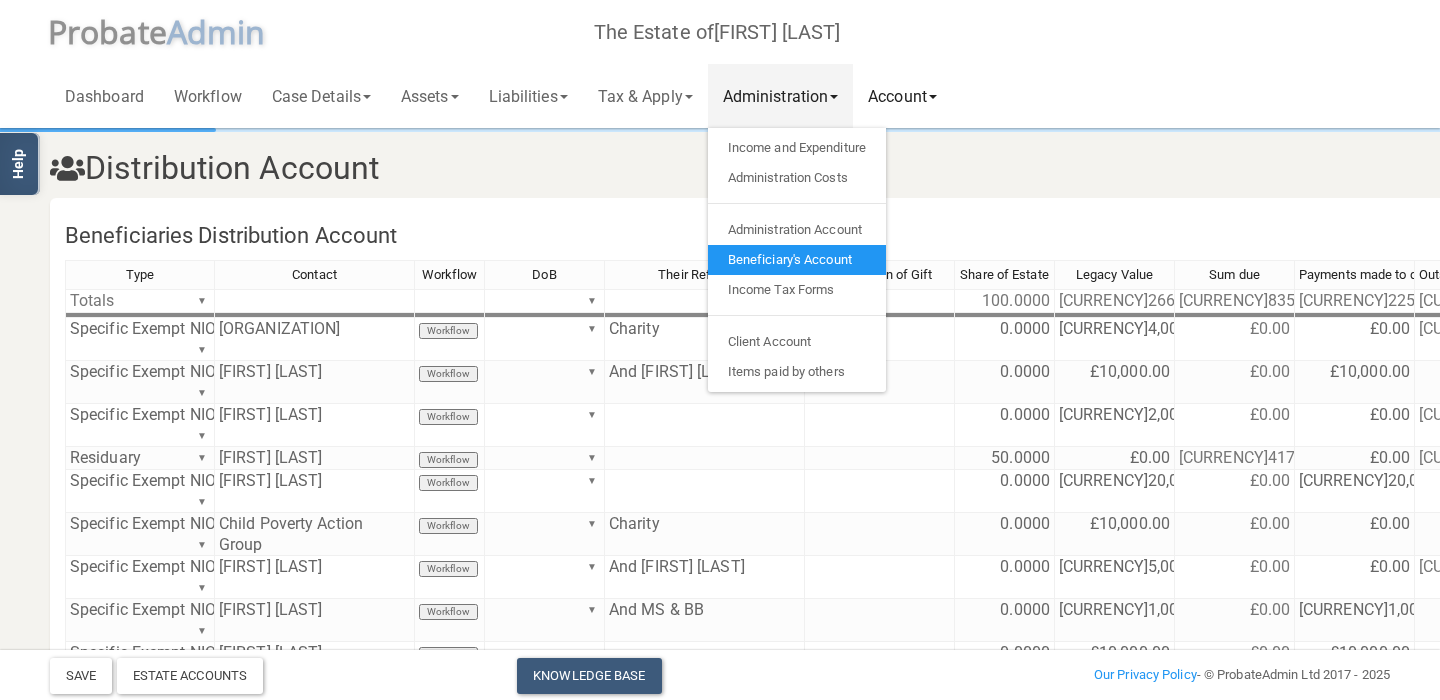 click on "Account" at bounding box center (902, 96) 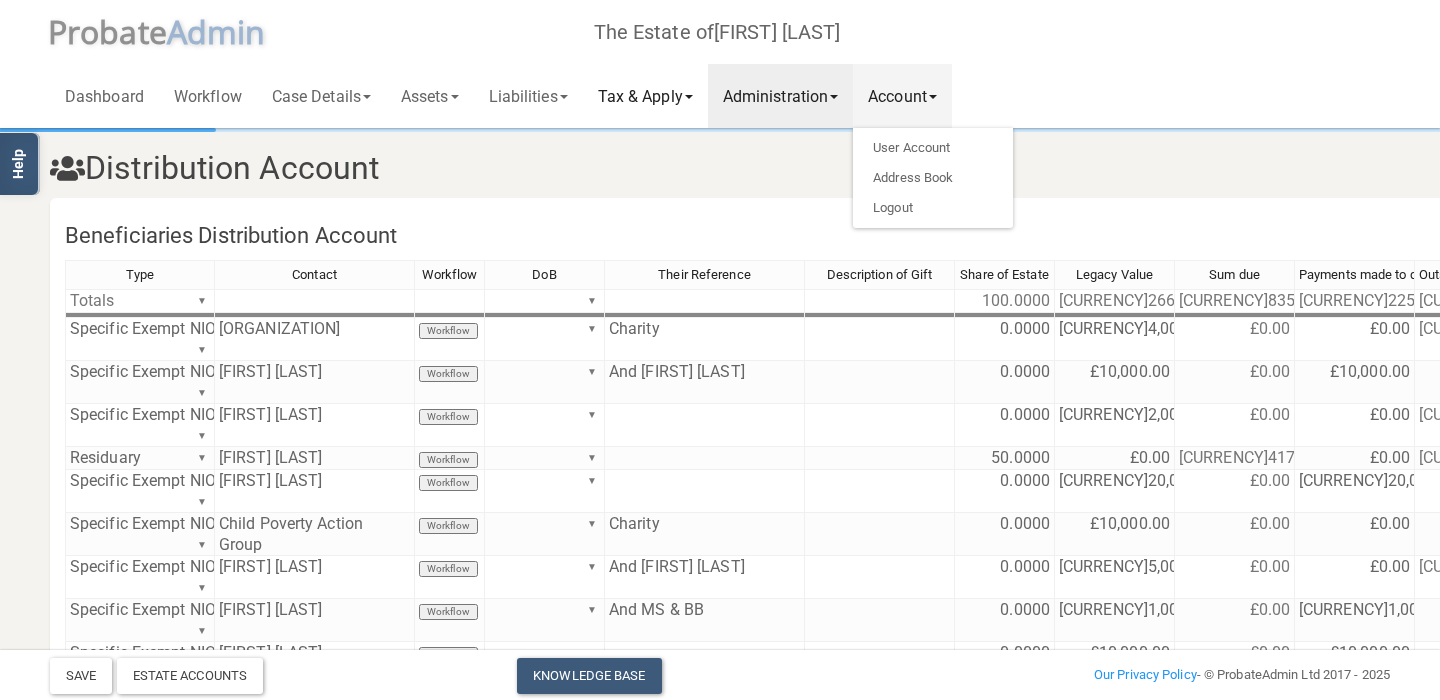 click on "Tax & Apply" at bounding box center (645, 96) 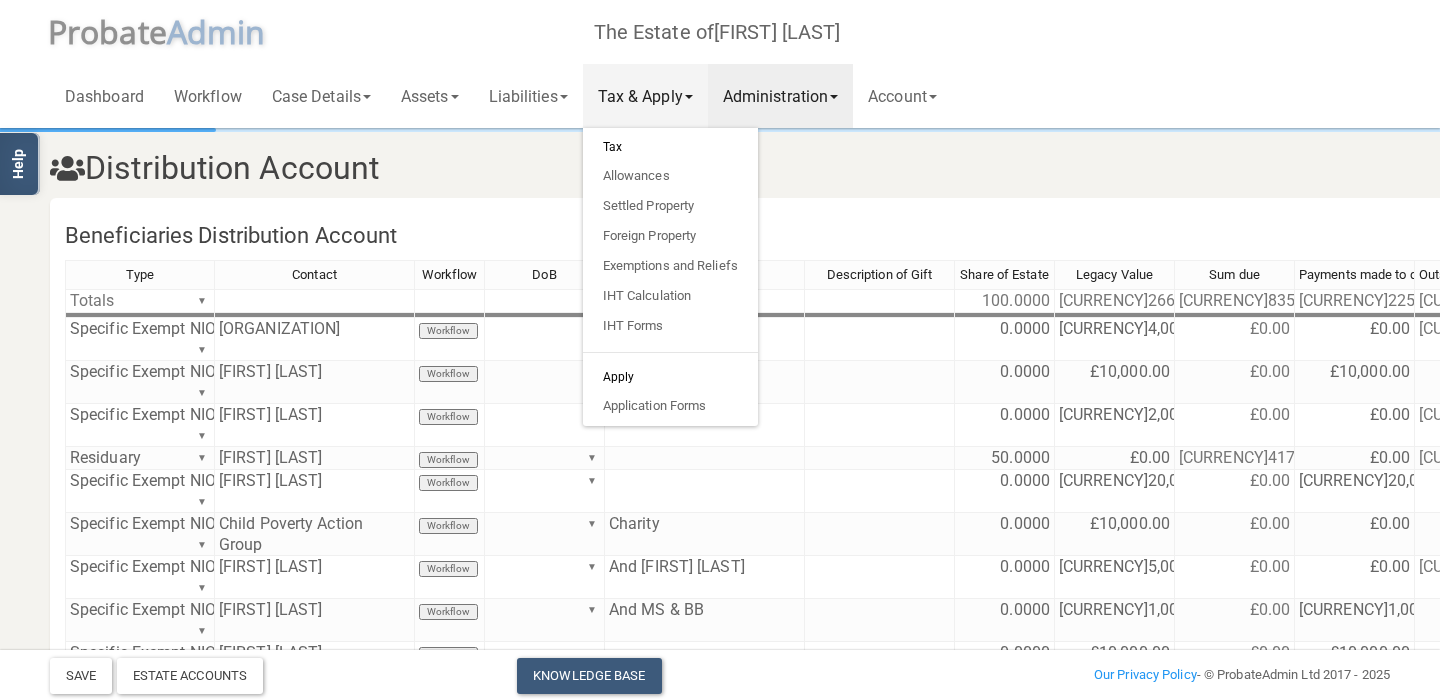 click on "Distribution Account" at bounding box center [720, 168] 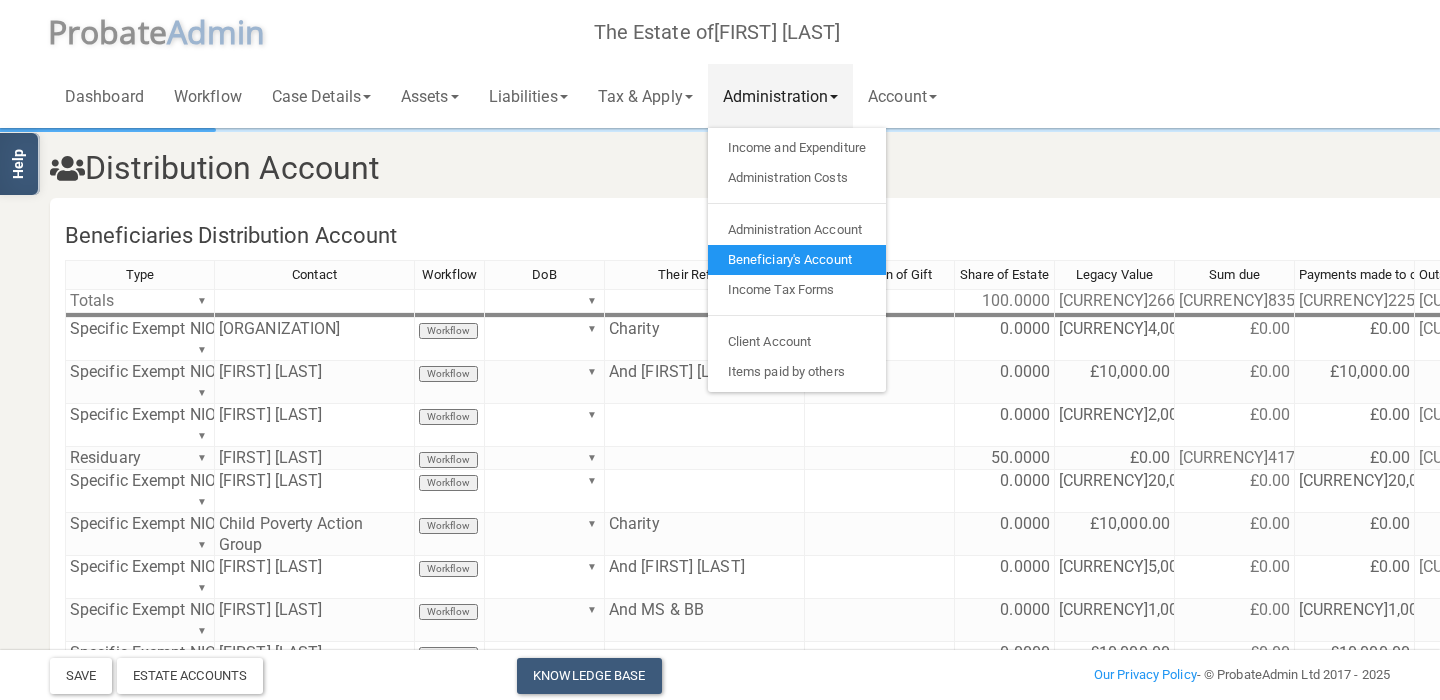 click on "Administration" at bounding box center (780, 96) 